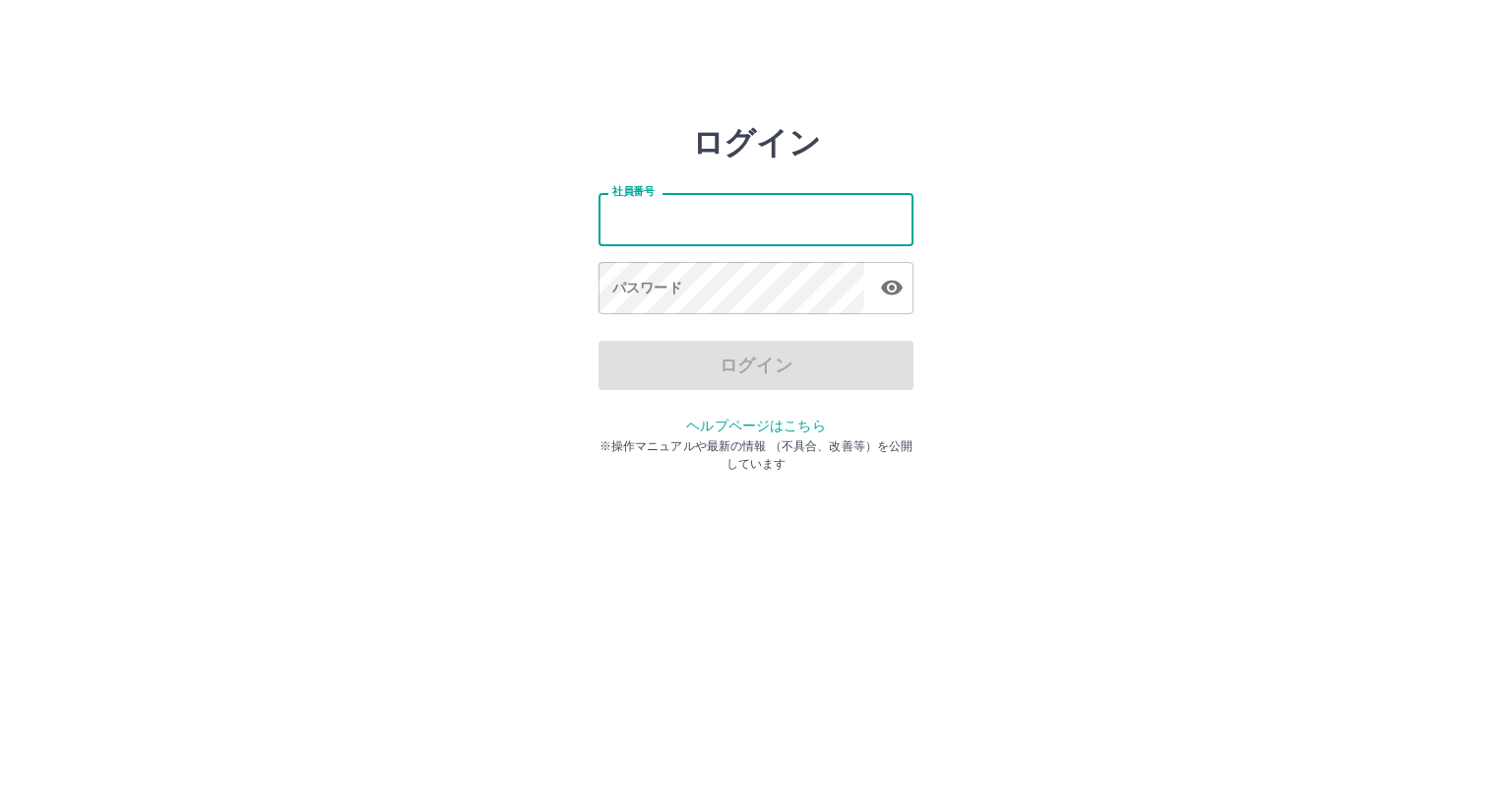 scroll, scrollTop: 0, scrollLeft: 0, axis: both 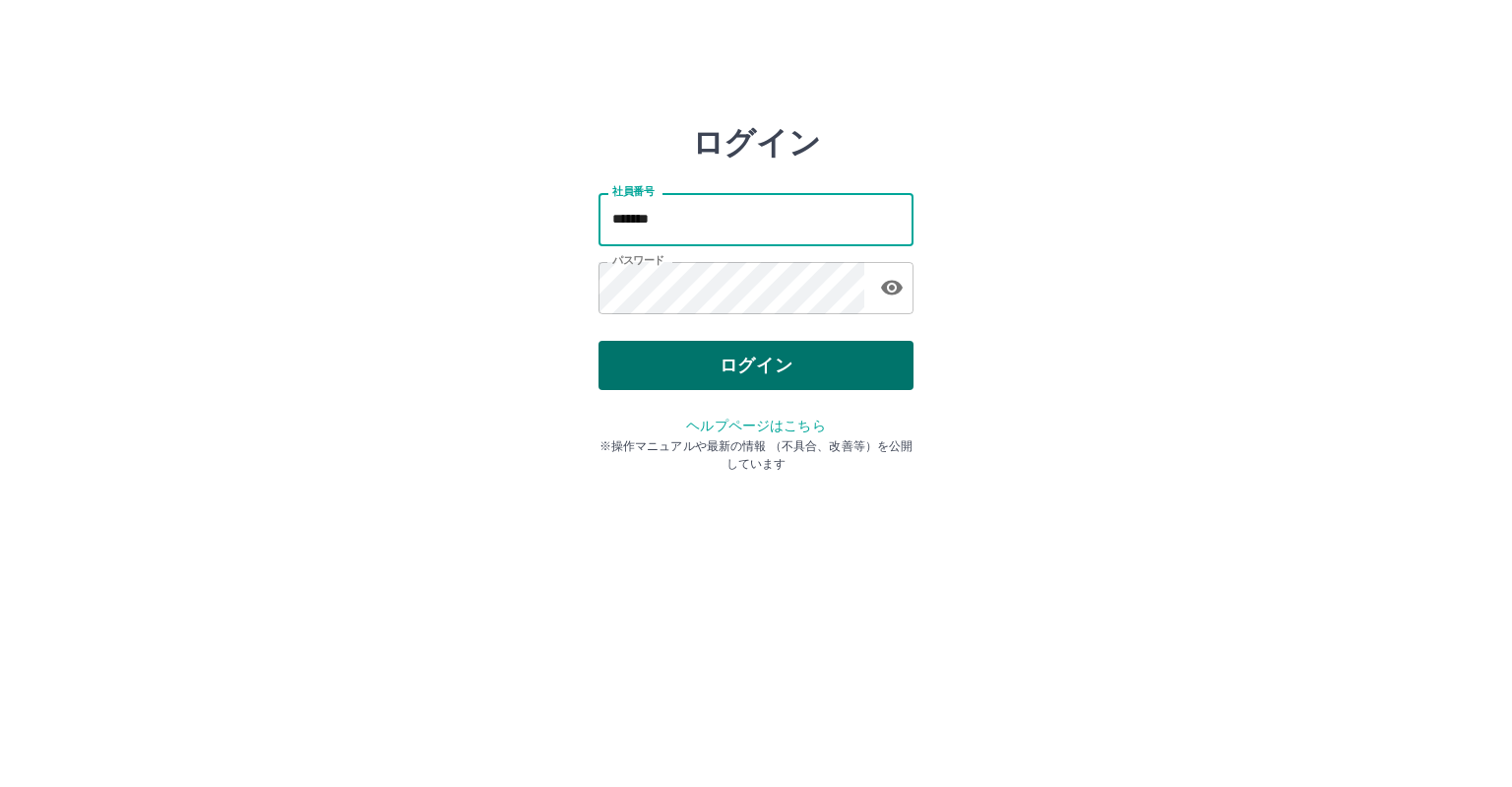 click on "ログイン" at bounding box center (756, 365) 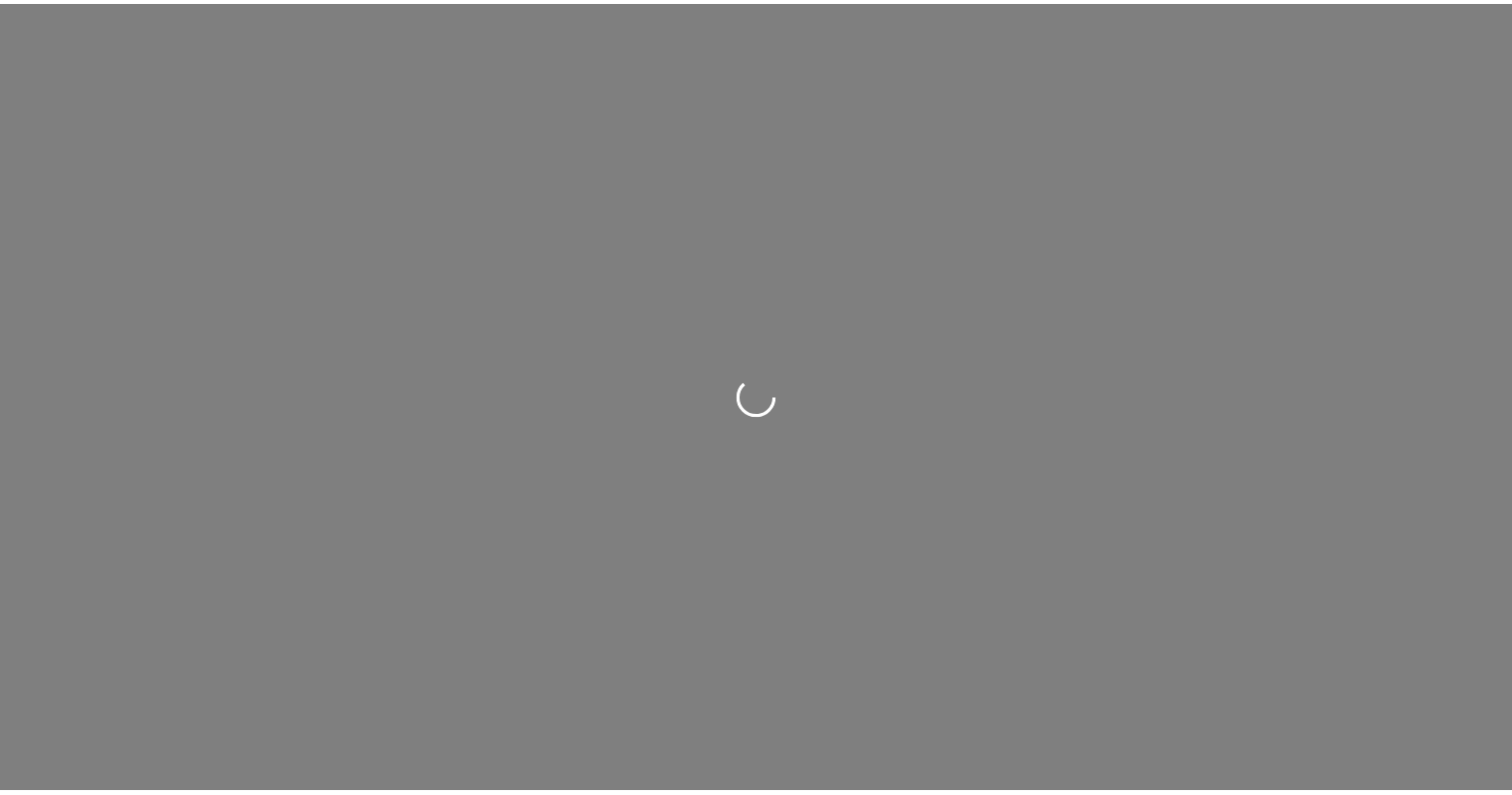 scroll, scrollTop: 0, scrollLeft: 0, axis: both 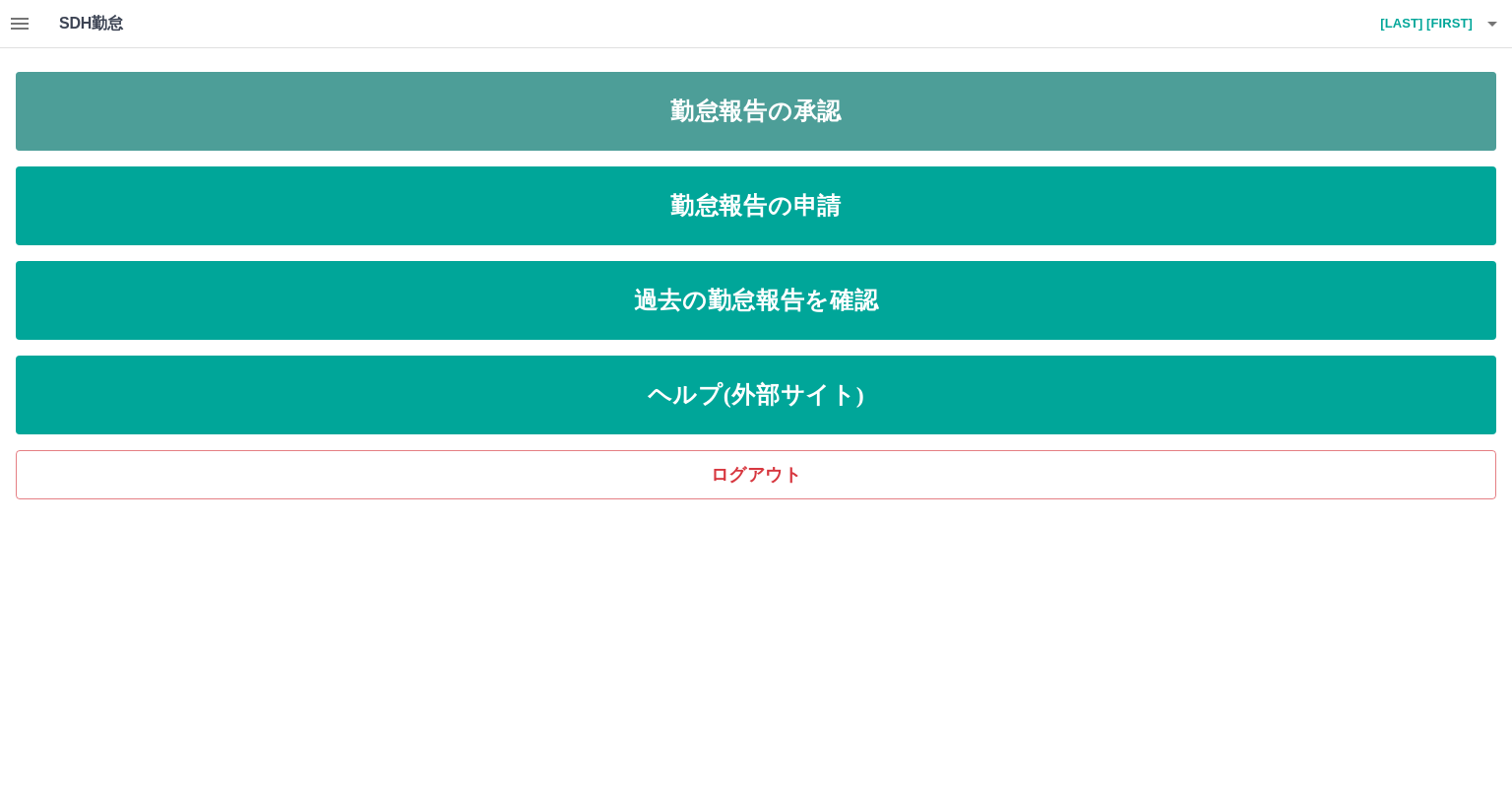 click on "勤怠報告の承認" at bounding box center (756, 111) 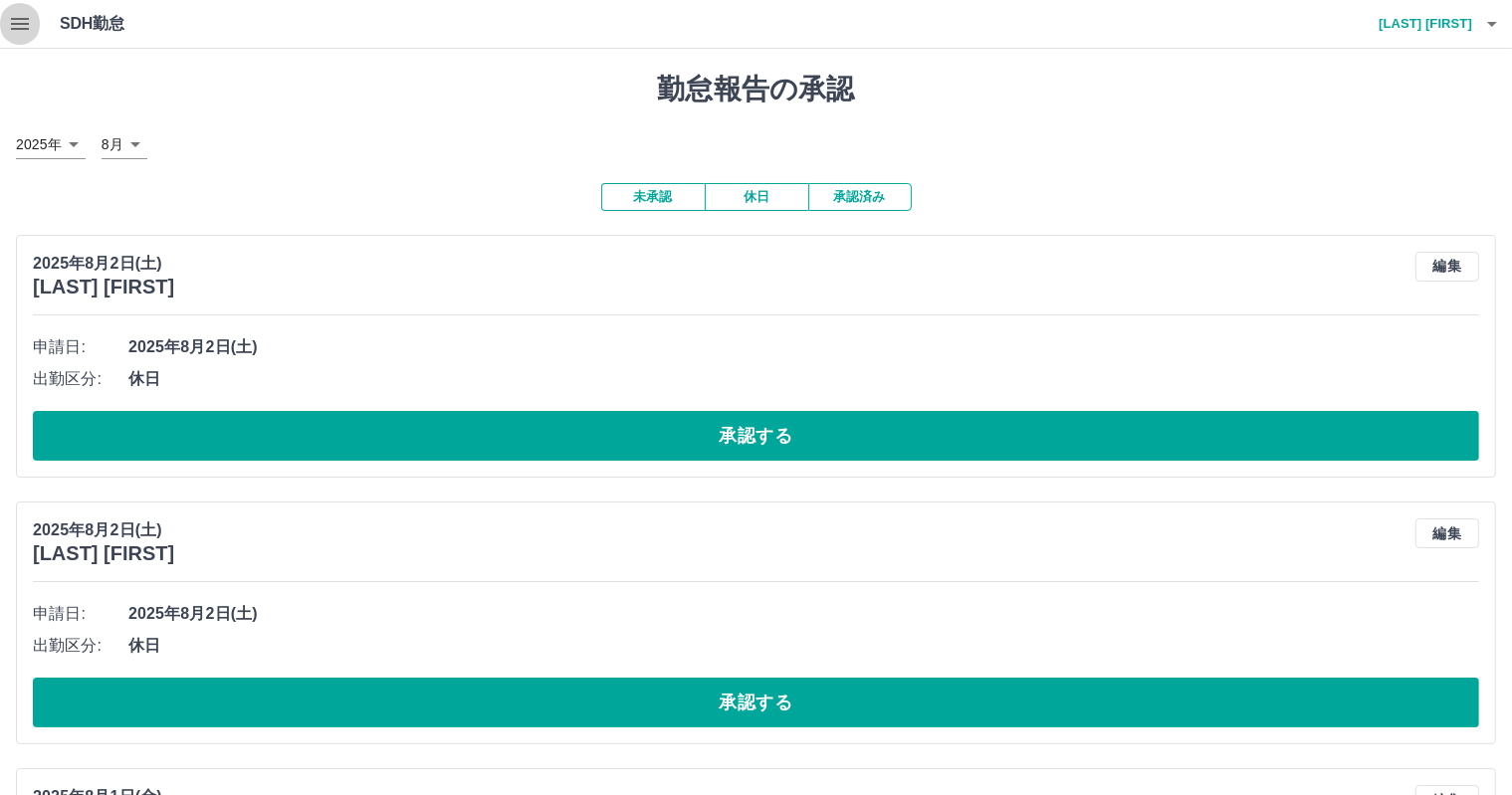 click 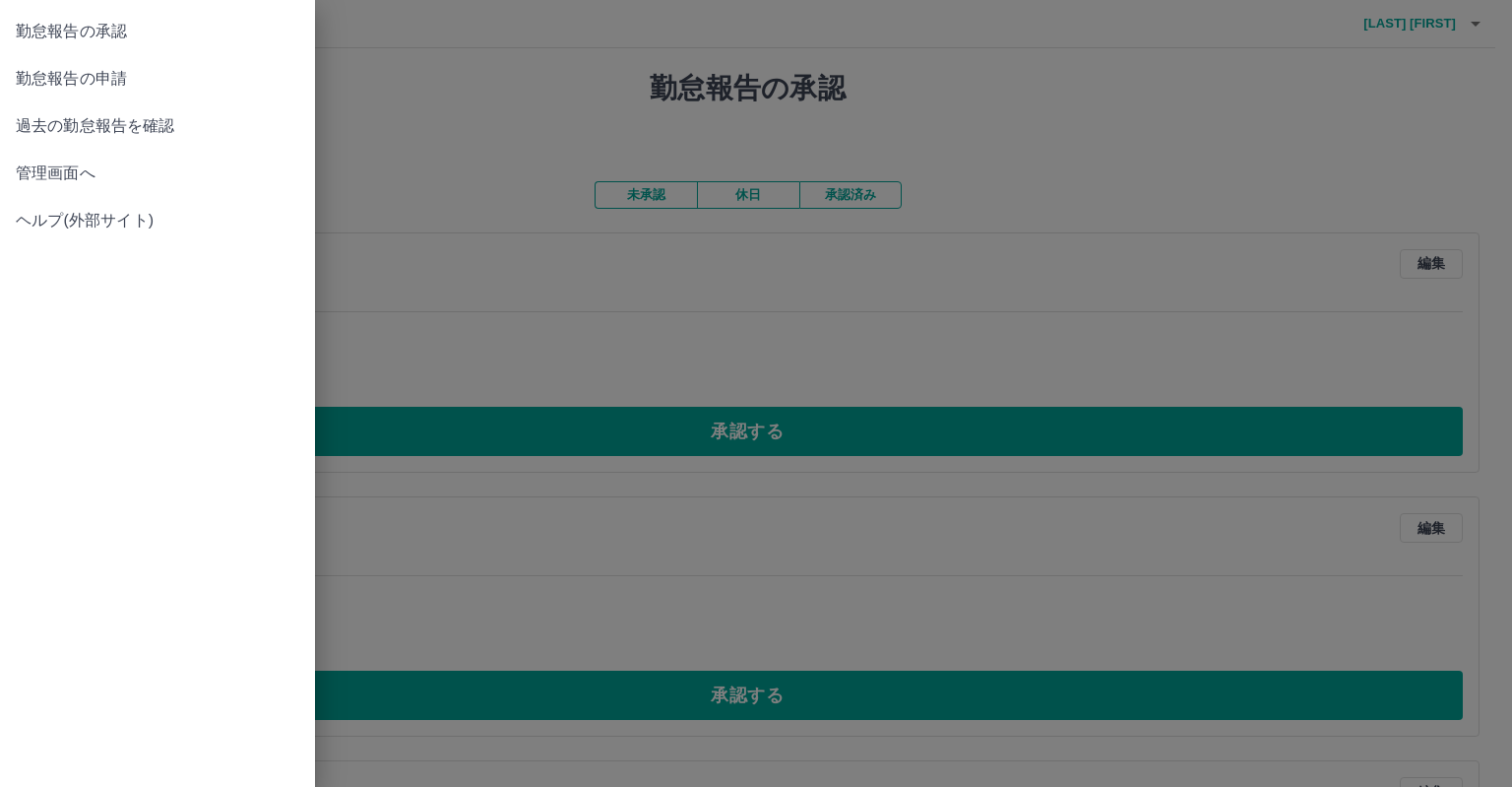 click on "管理画面へ" at bounding box center [158, 173] 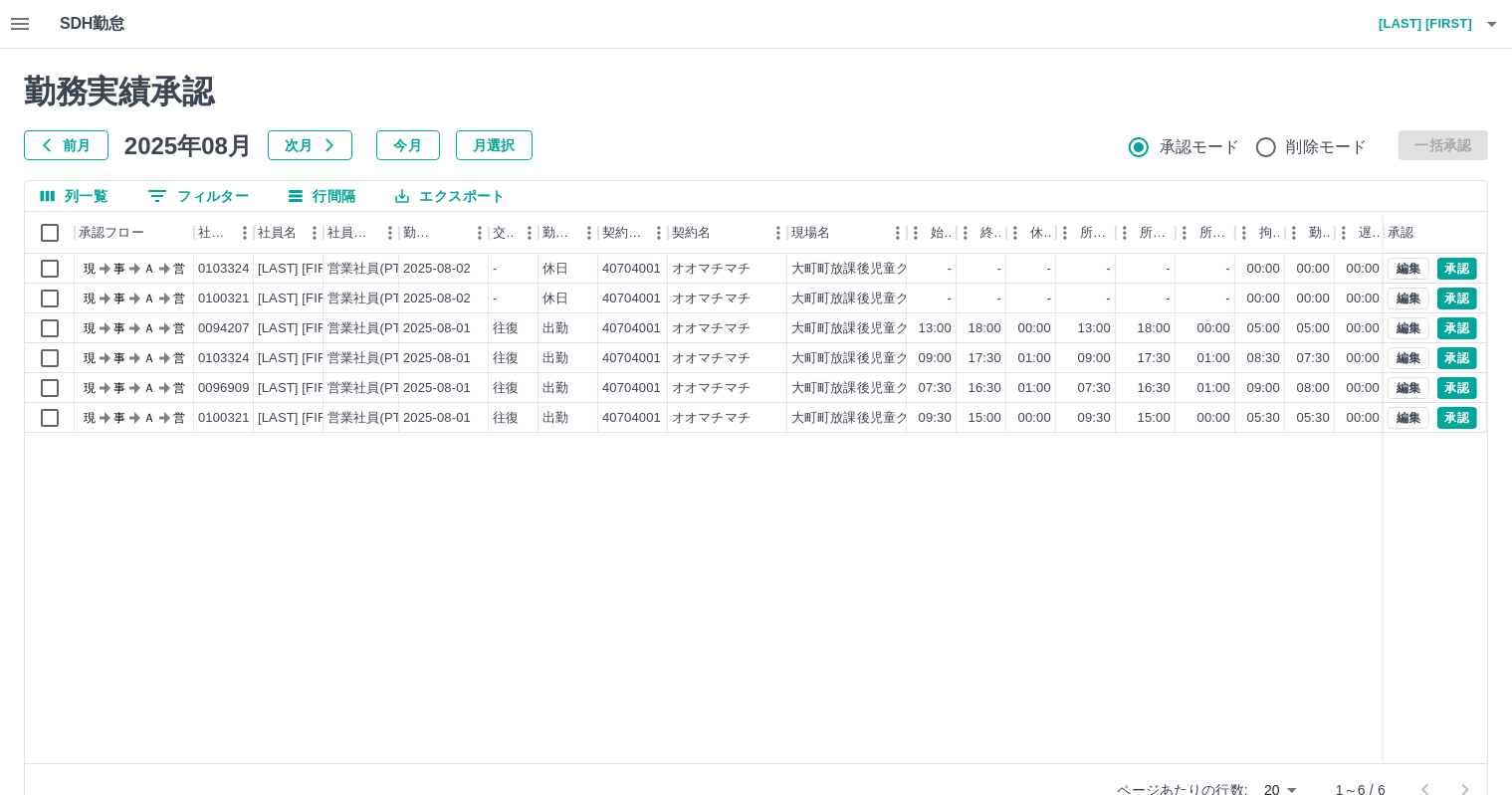 scroll, scrollTop: 46, scrollLeft: 0, axis: vertical 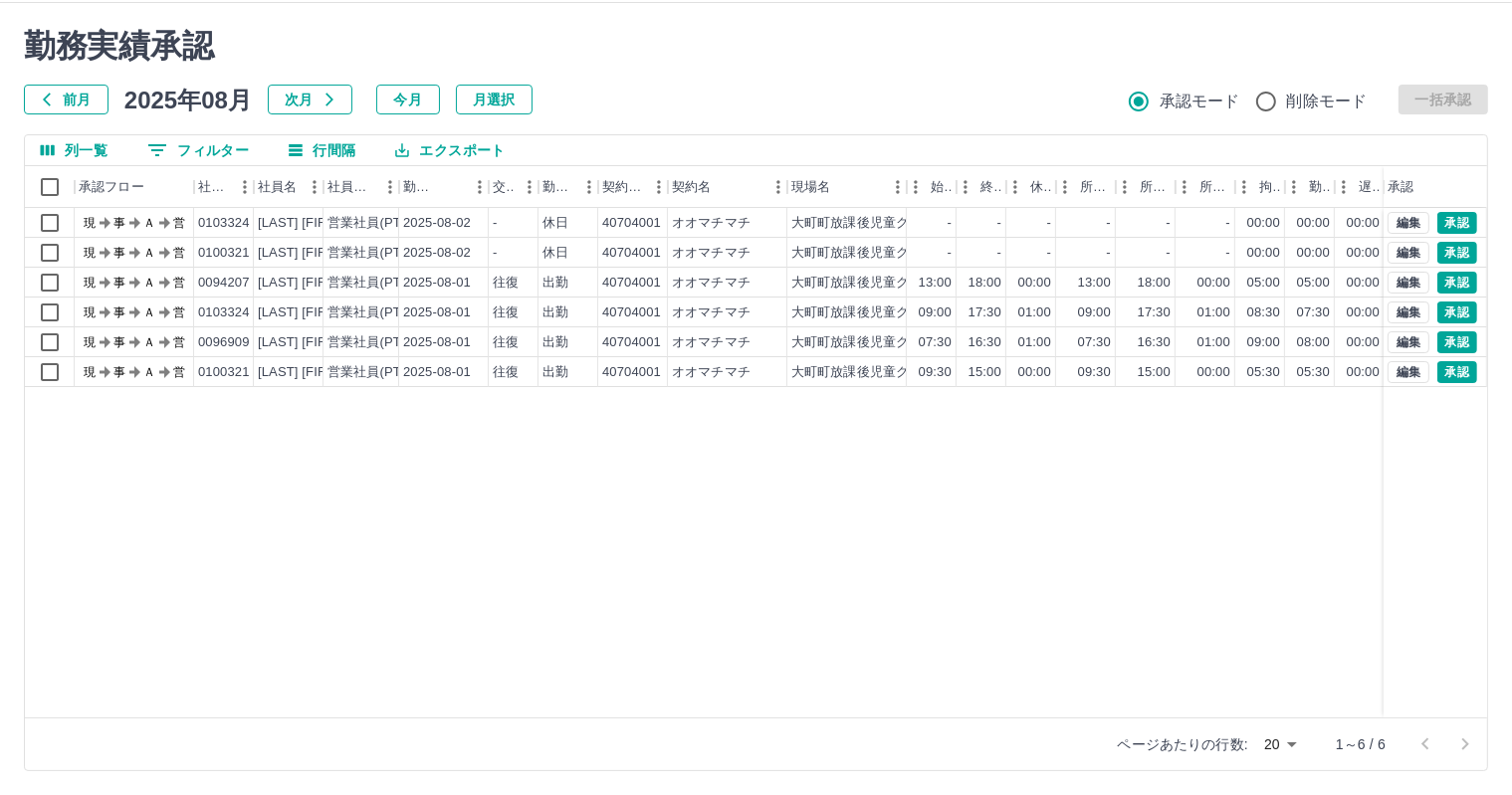 click on "前月 2025年08月 次月 今月 月選択 承認モード 削除モード 一括承認" at bounding box center (756, 99) 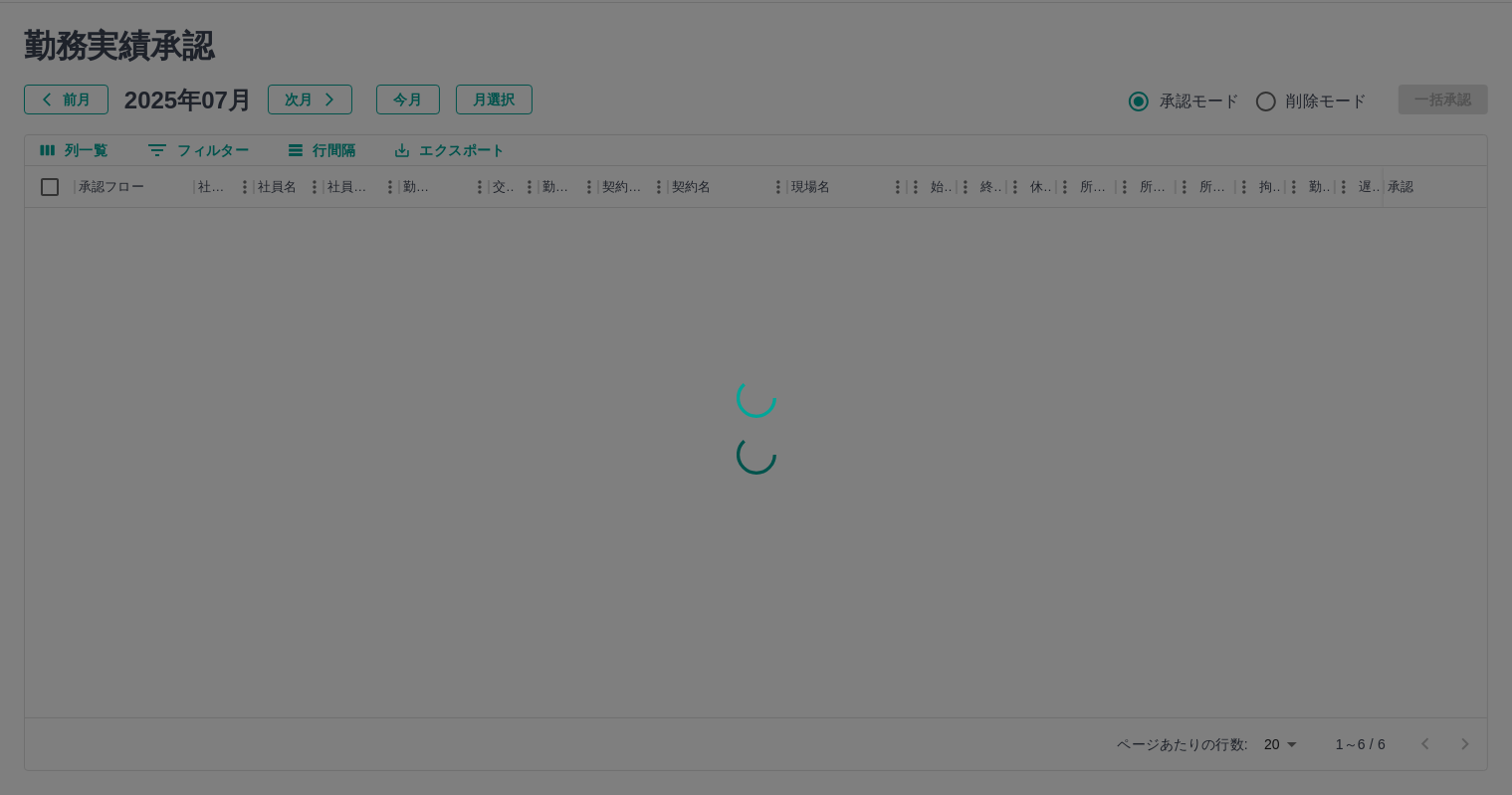 scroll, scrollTop: 0, scrollLeft: 0, axis: both 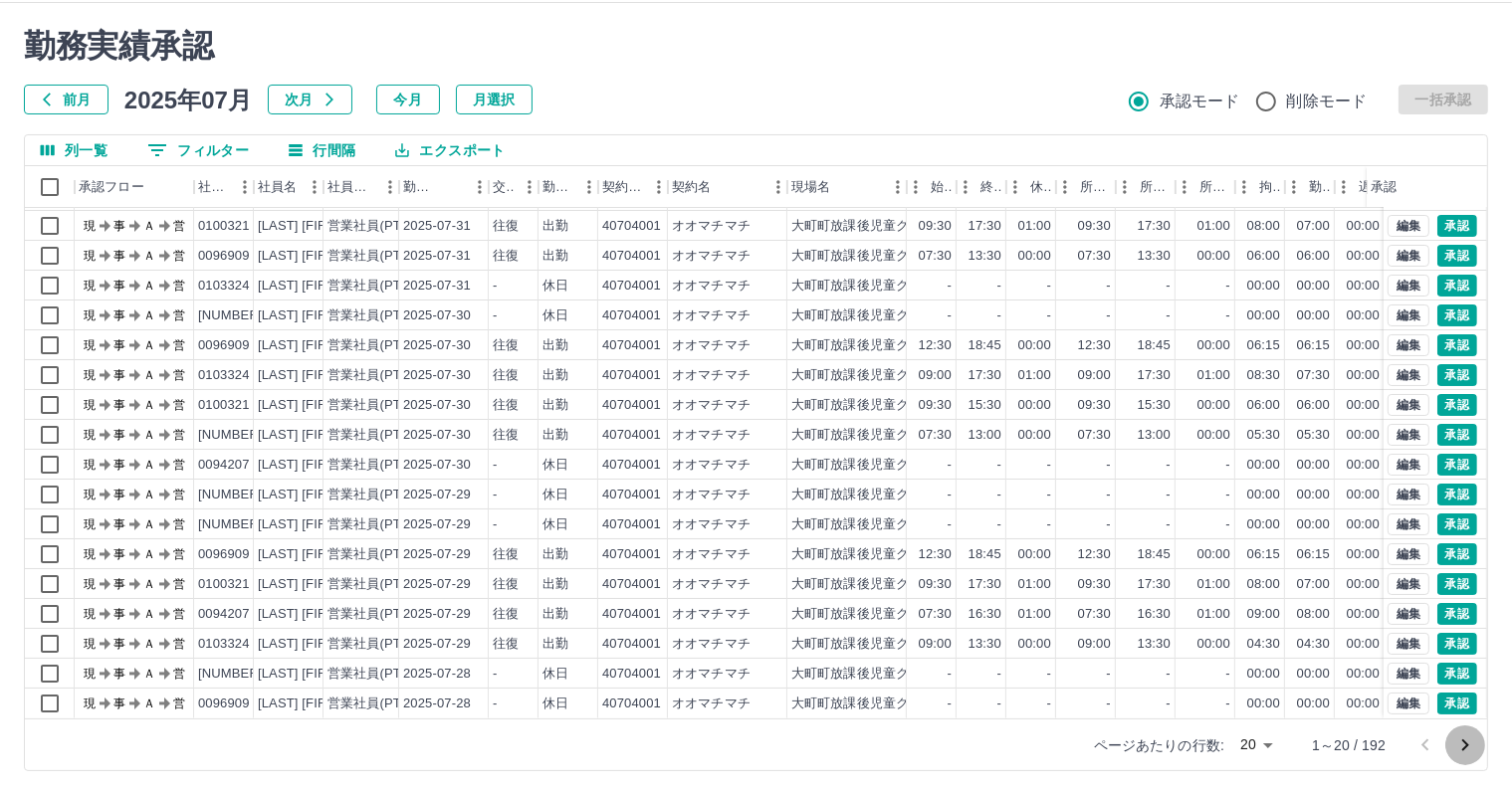 click 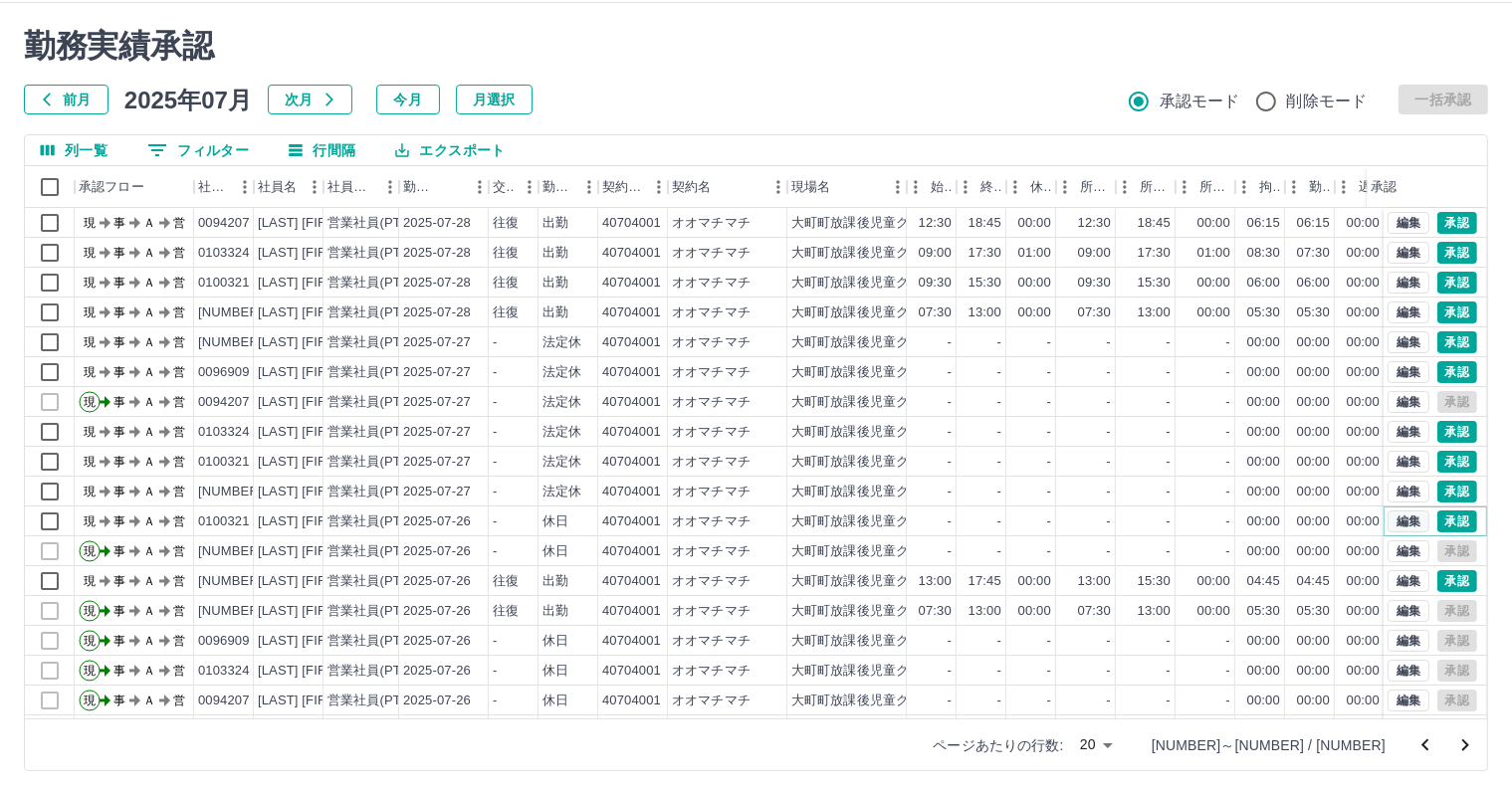 click on "編集" at bounding box center [1408, 521] 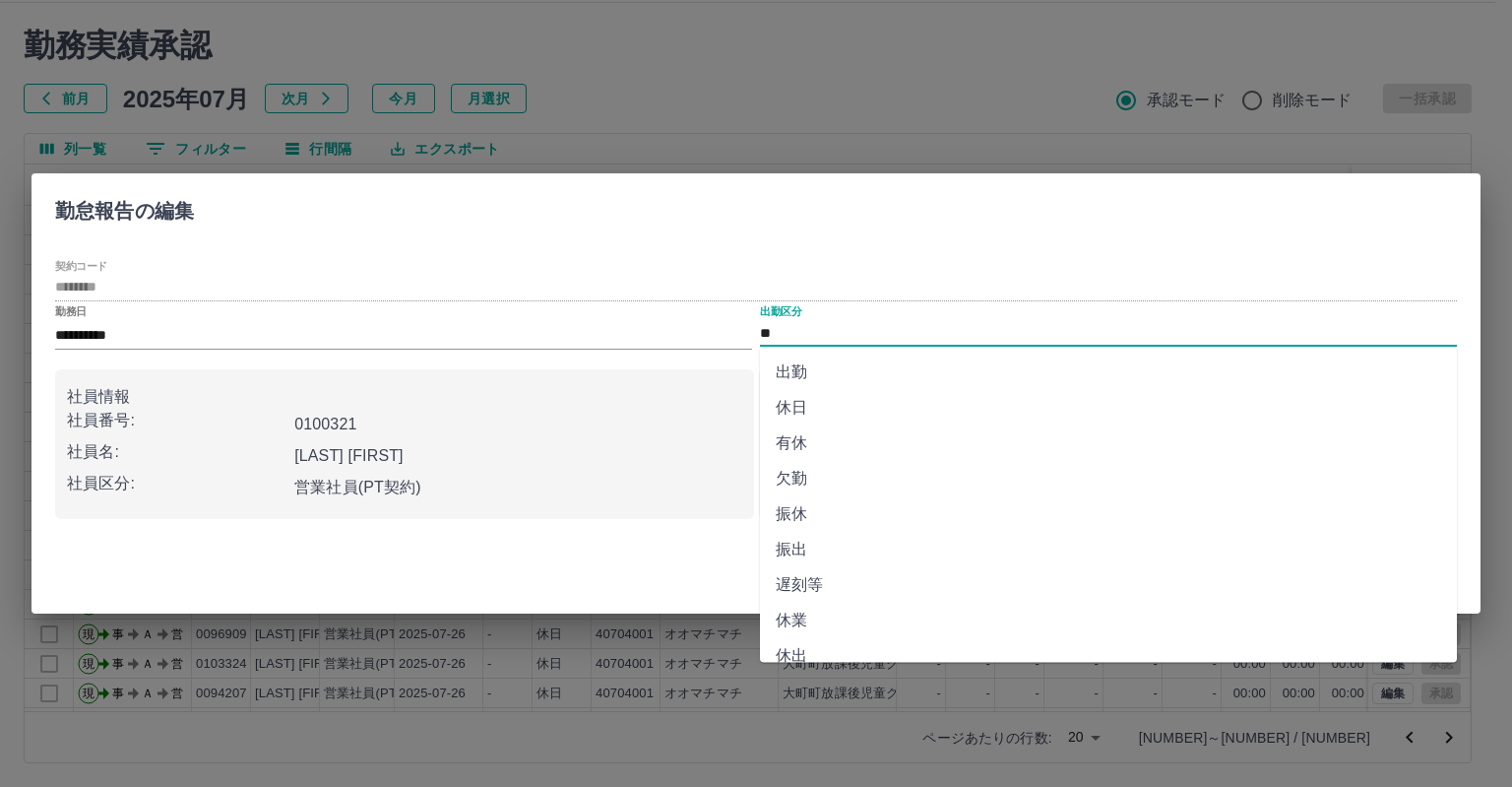 click on "**" at bounding box center [1108, 333] 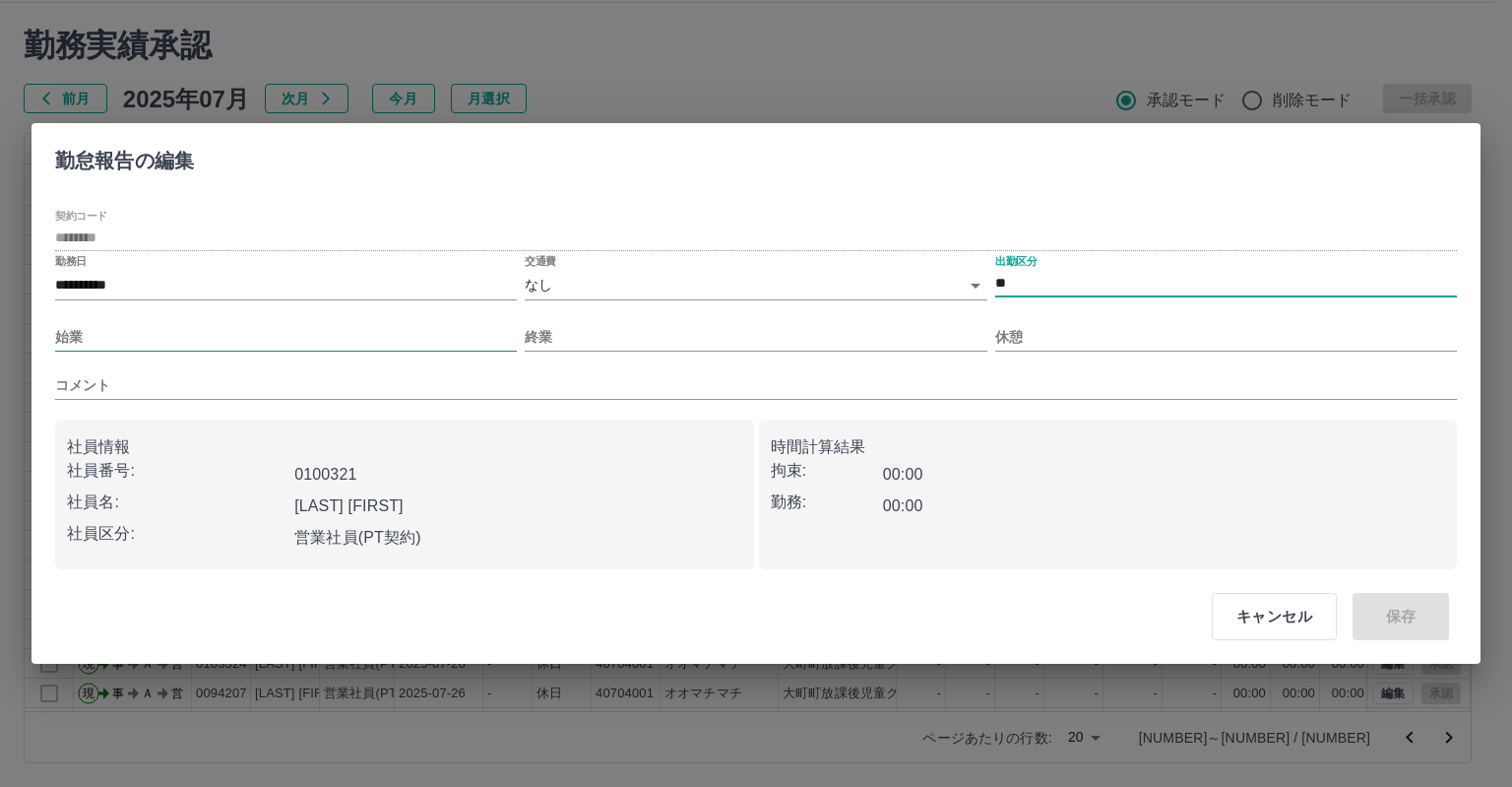 click on "始業" at bounding box center [285, 337] 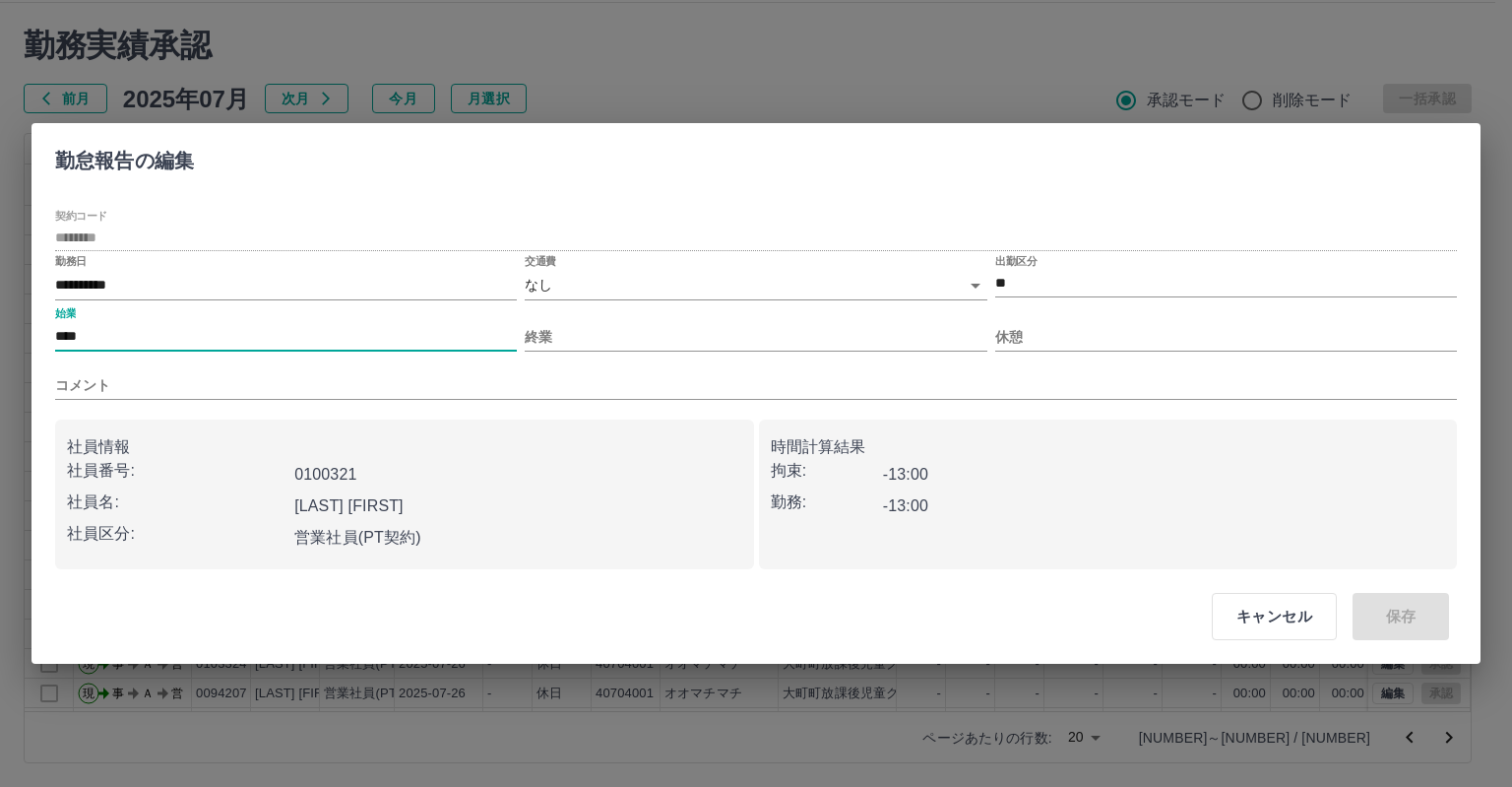 type on "****" 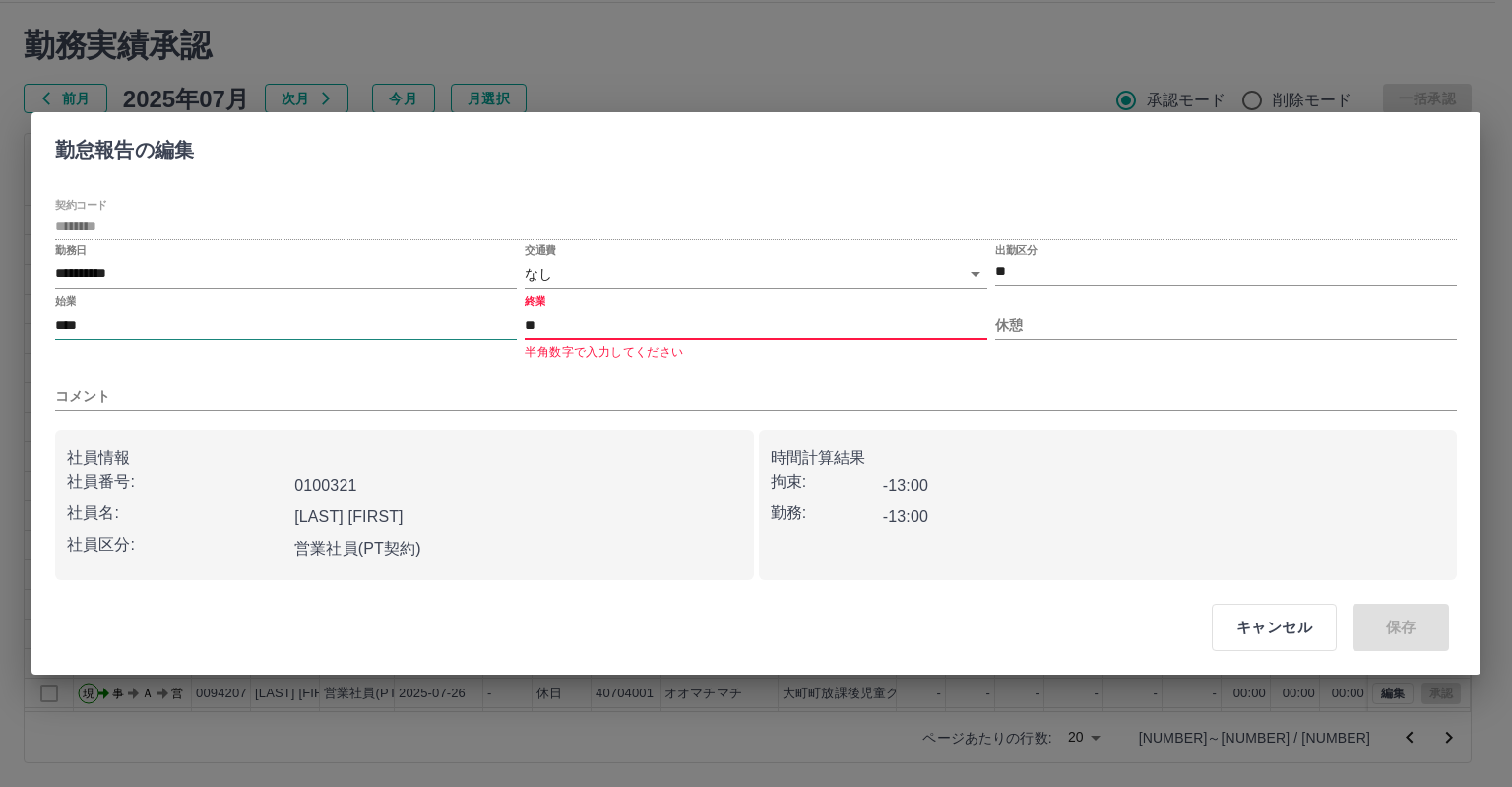 type on "*" 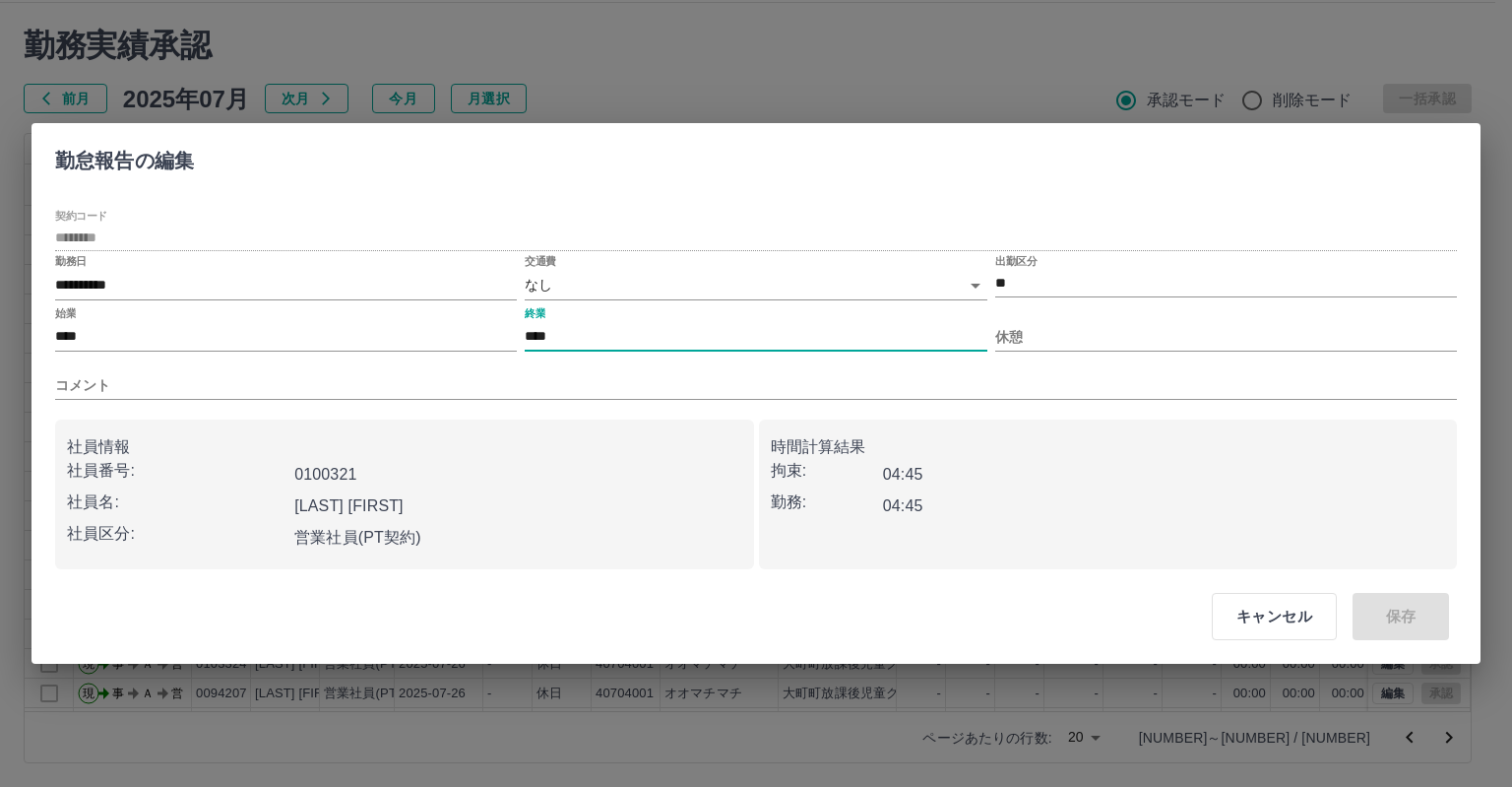 type on "****" 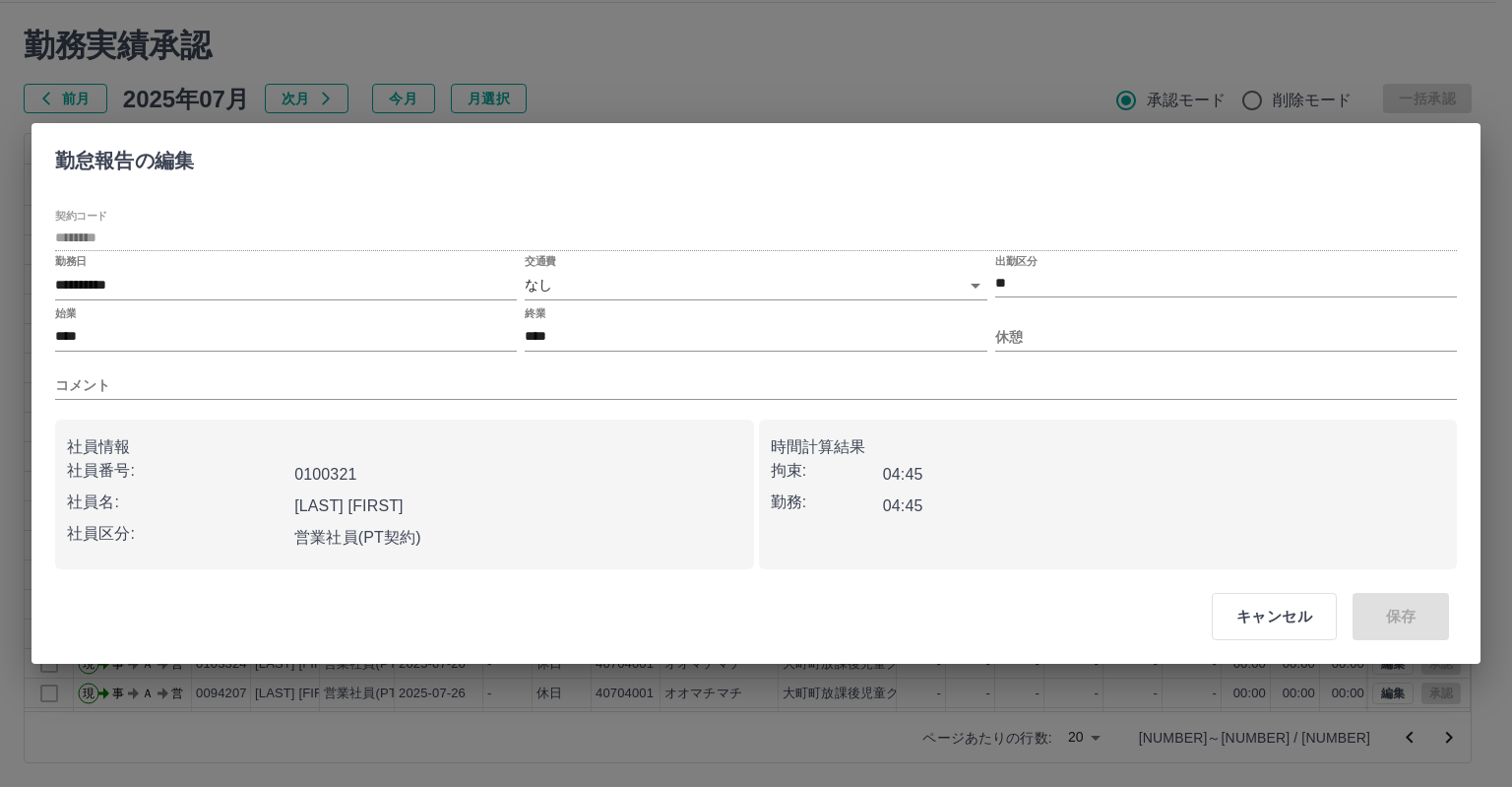 click on "休憩" at bounding box center (1226, 329) 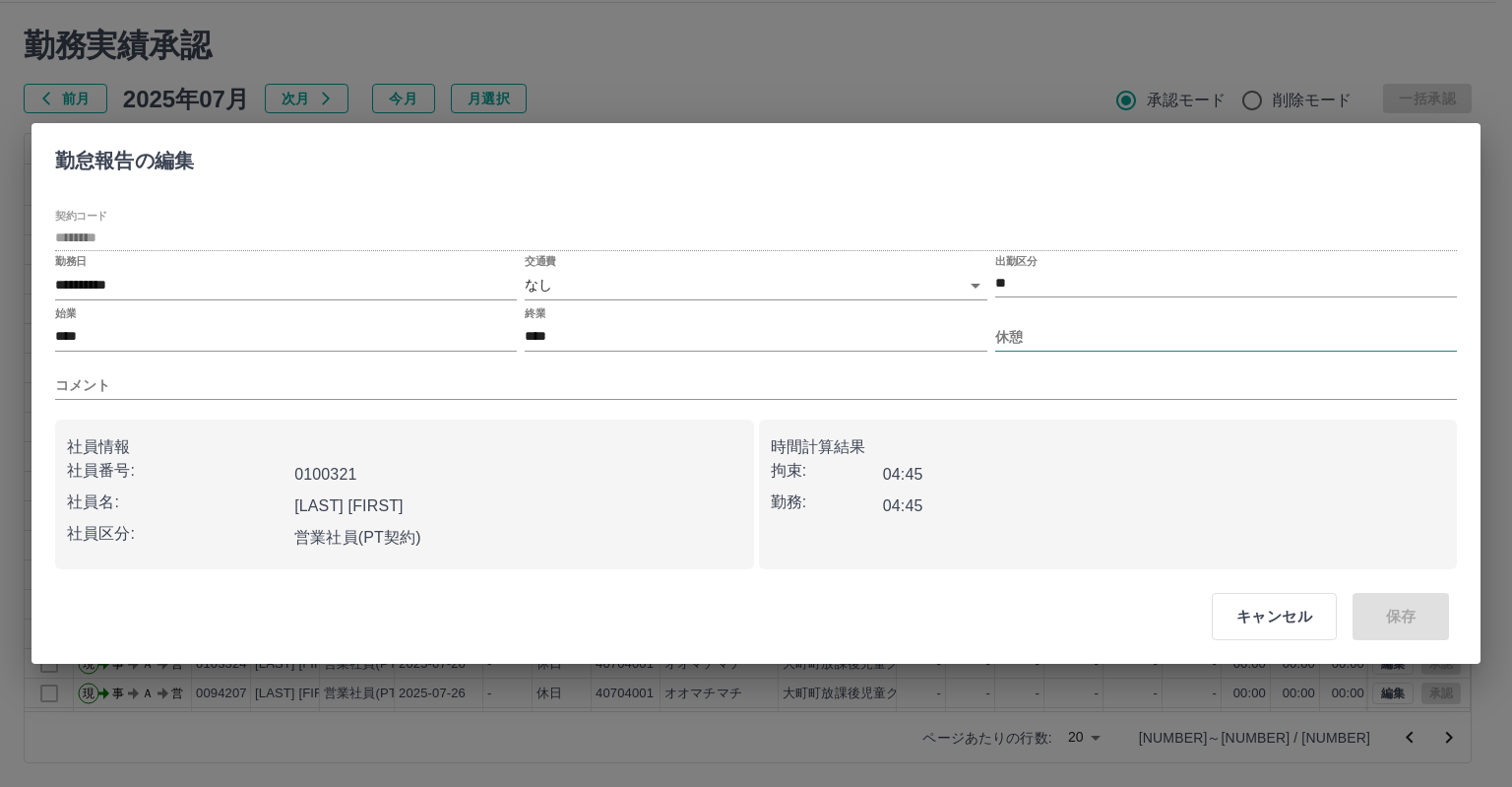 click on "休憩" at bounding box center [1226, 337] 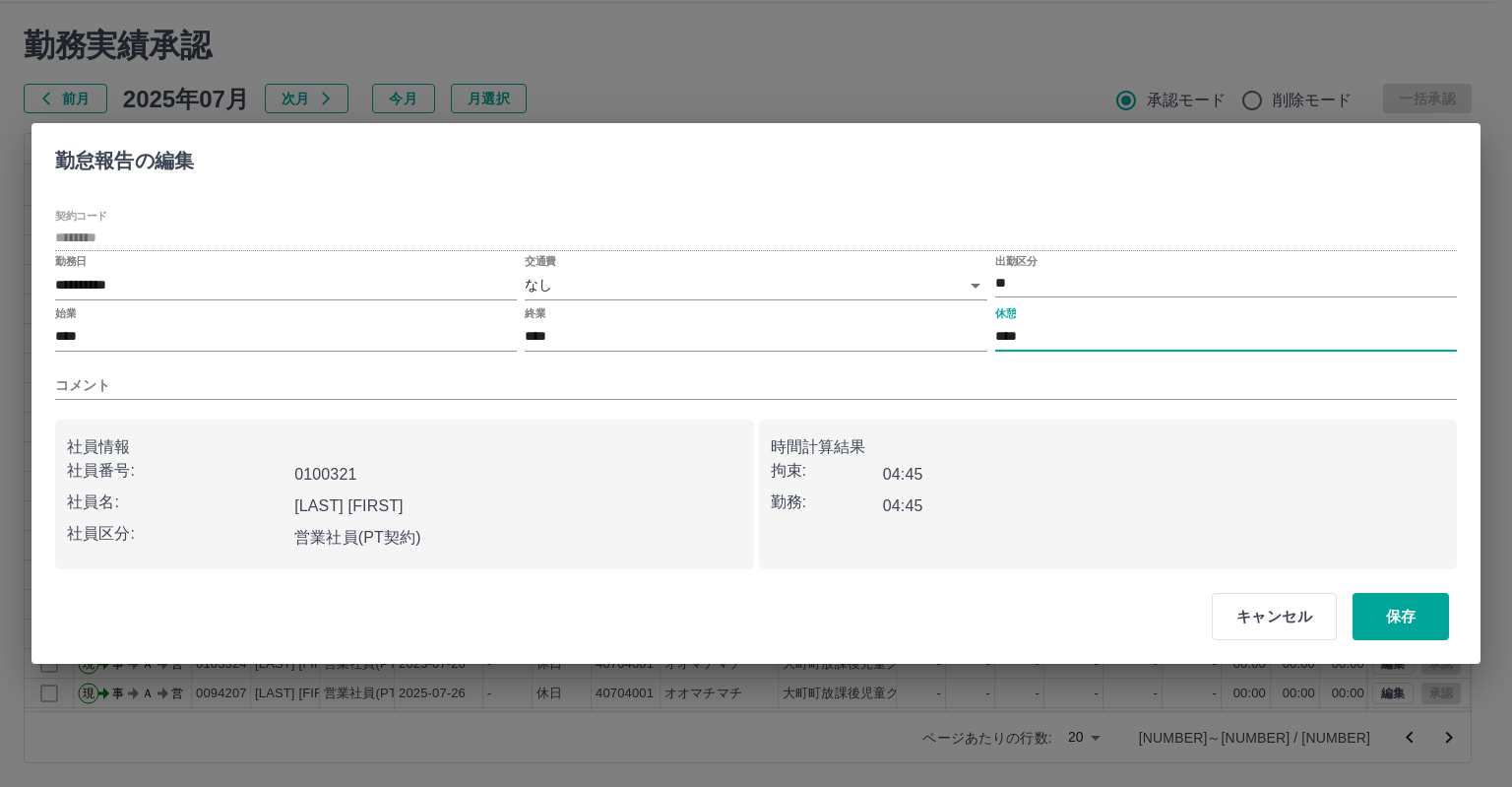 type on "****" 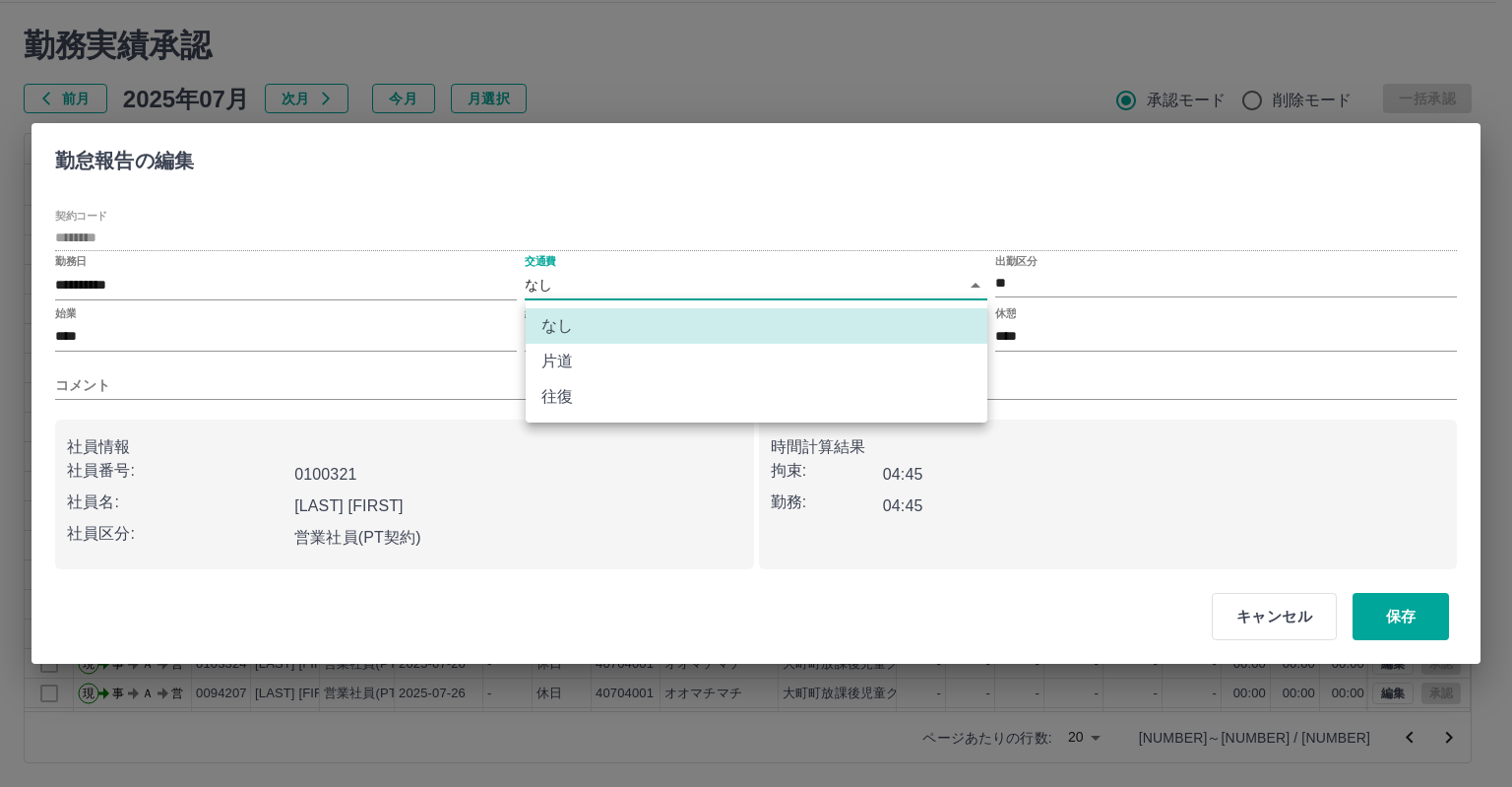 click on "SDH勤怠 [LAST] [FIRST] 勤務実績承認 前月 [DATE] 次月 今月 月選択 承認モード 削除モード 一括承認 列一覧 0 フィルター 行間隔 エクスポート 承認フロー 社員番号 社員名 社員区分 勤務日 交通費 勤務区分 契約コード 契約名 現場名 始業 終業 休憩 所定開始 所定終業 所定休憩 拘束 勤務 遅刻等 コメント ステータス 承認 現 事 Ａ 営 [NUMBER] [LAST] [FIRST] 営業社員(PT契約) [DATE] 往復 出勤 [NUMBER] [CITY] [CITY]放課後児童クラブ・わかば学級1 12:30 18:45 00:00 12:30 18:45 00:00 06:15 06:15 00:00 業務終了 現場責任者承認待 現 事 Ａ 営 [NUMBER] [LAST] [FIRST] 営業社員(PT契約) [DATE] 往復 出勤 [NUMBER] [CITY] [CITY]放課後児童クラブ・わかば学級1 09:00 17:30 01:00 09:00 17:30 01:00 08:30 07:30 00:00 現場責任者承認待 現 事 Ａ 営 [NUMBER] [LAST] [FIRST] 営業社員(PT契約) [DATE] 往復 出勤" at bounding box center (756, 370) 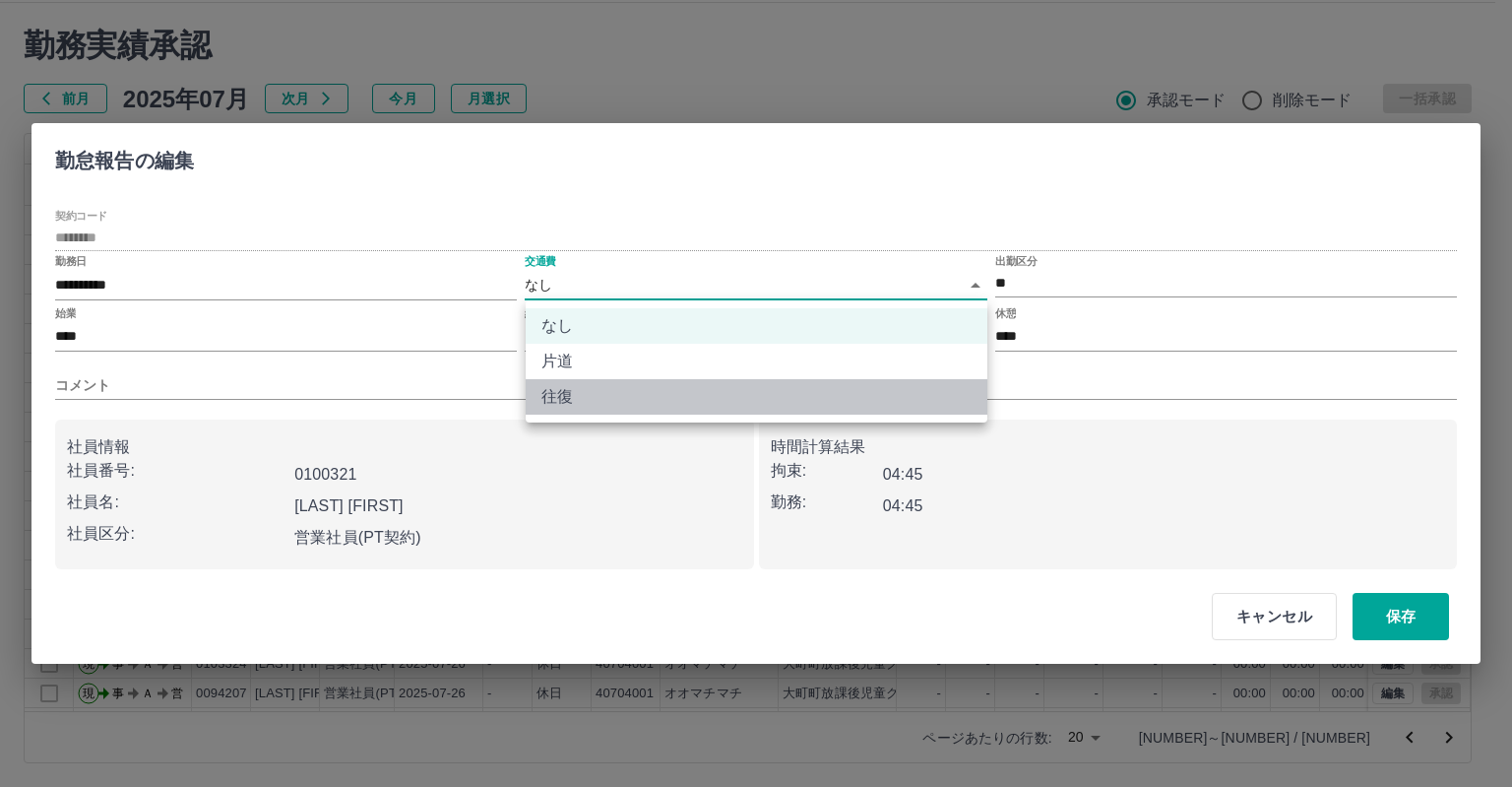 click on "往復" at bounding box center [756, 397] 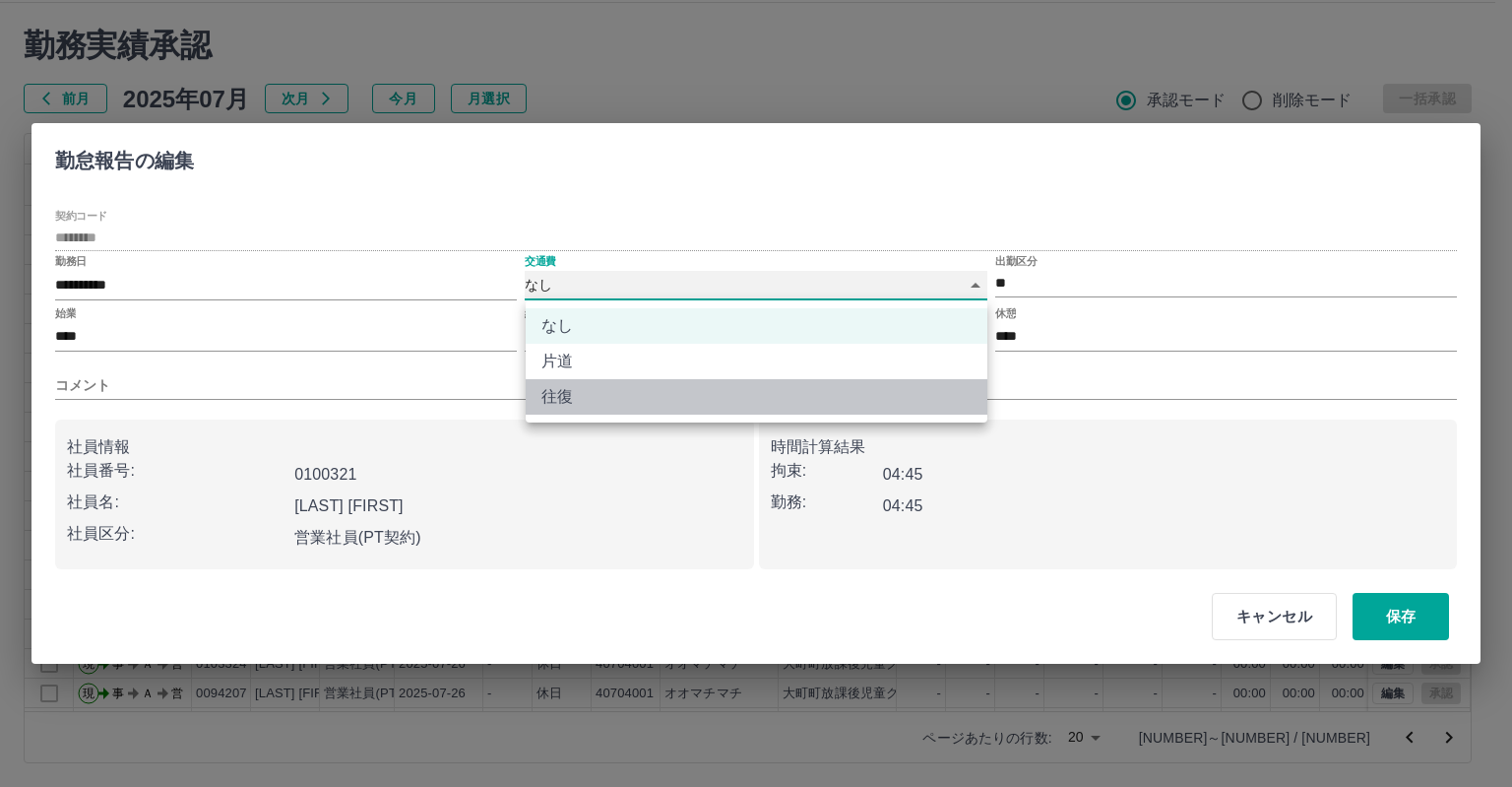 type on "******" 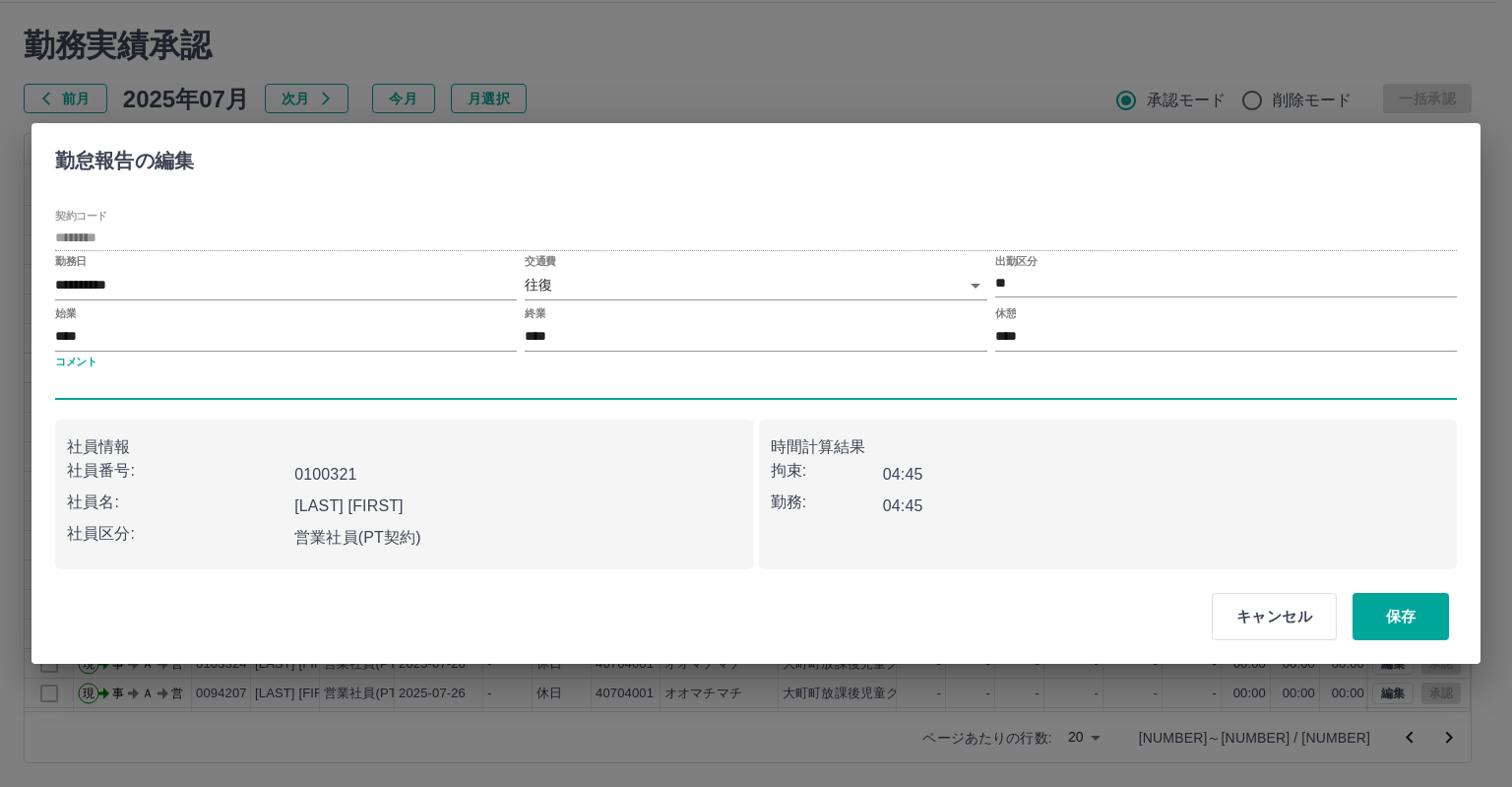 click on "コメント" at bounding box center [756, 385] 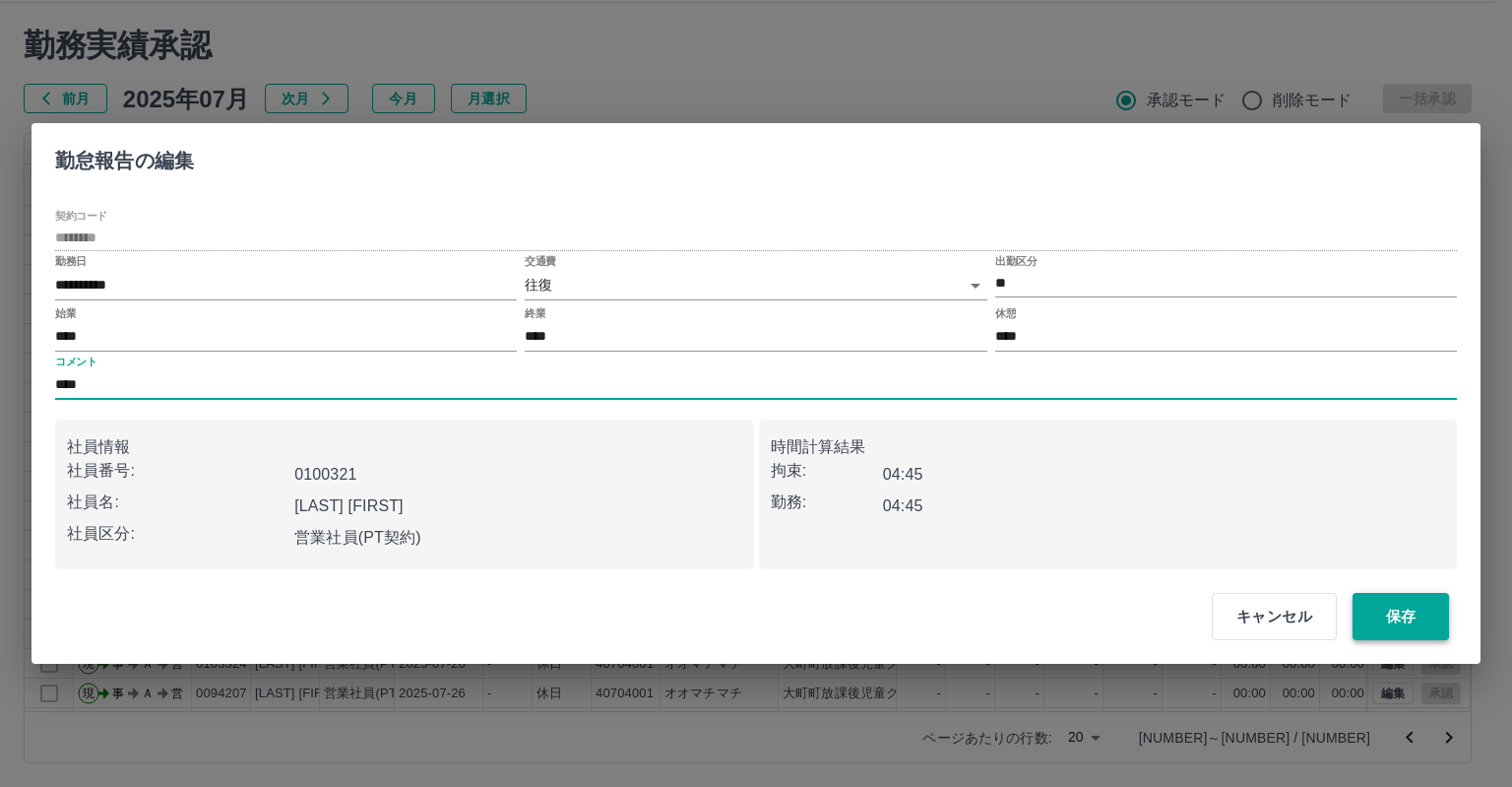 click on "保存" at bounding box center (1401, 617) 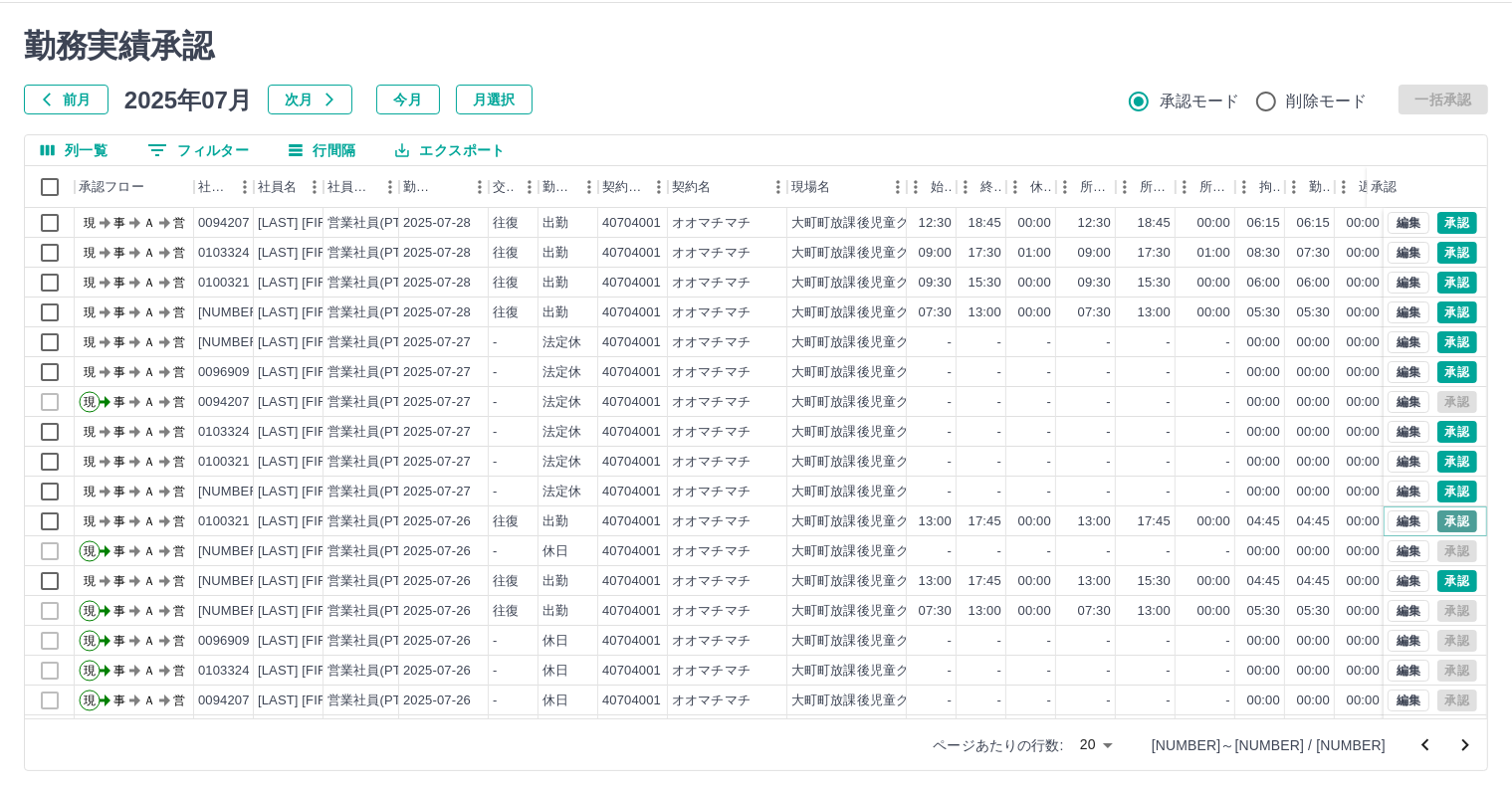 click on "承認" at bounding box center [1457, 521] 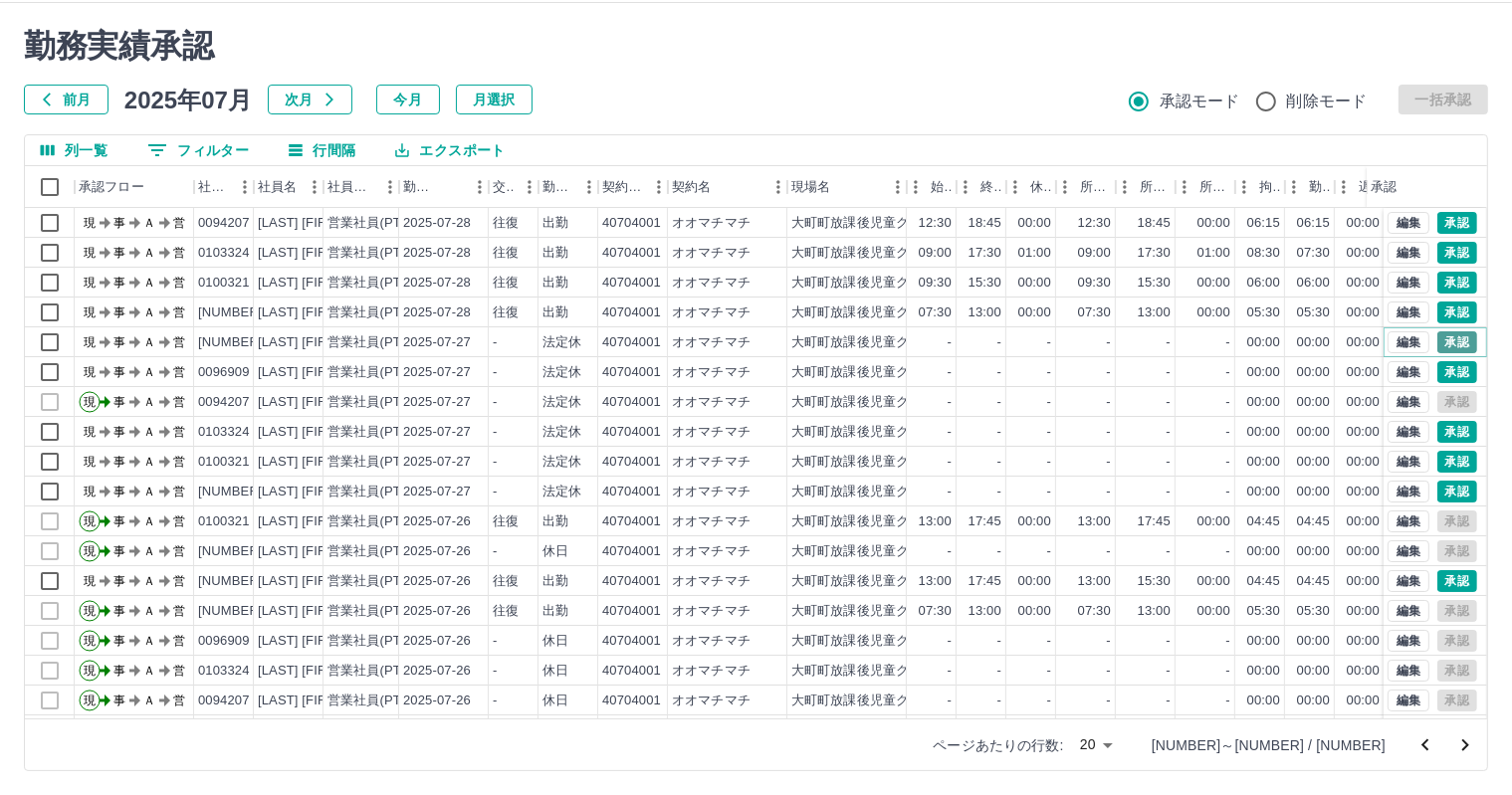 click on "承認" at bounding box center [1457, 342] 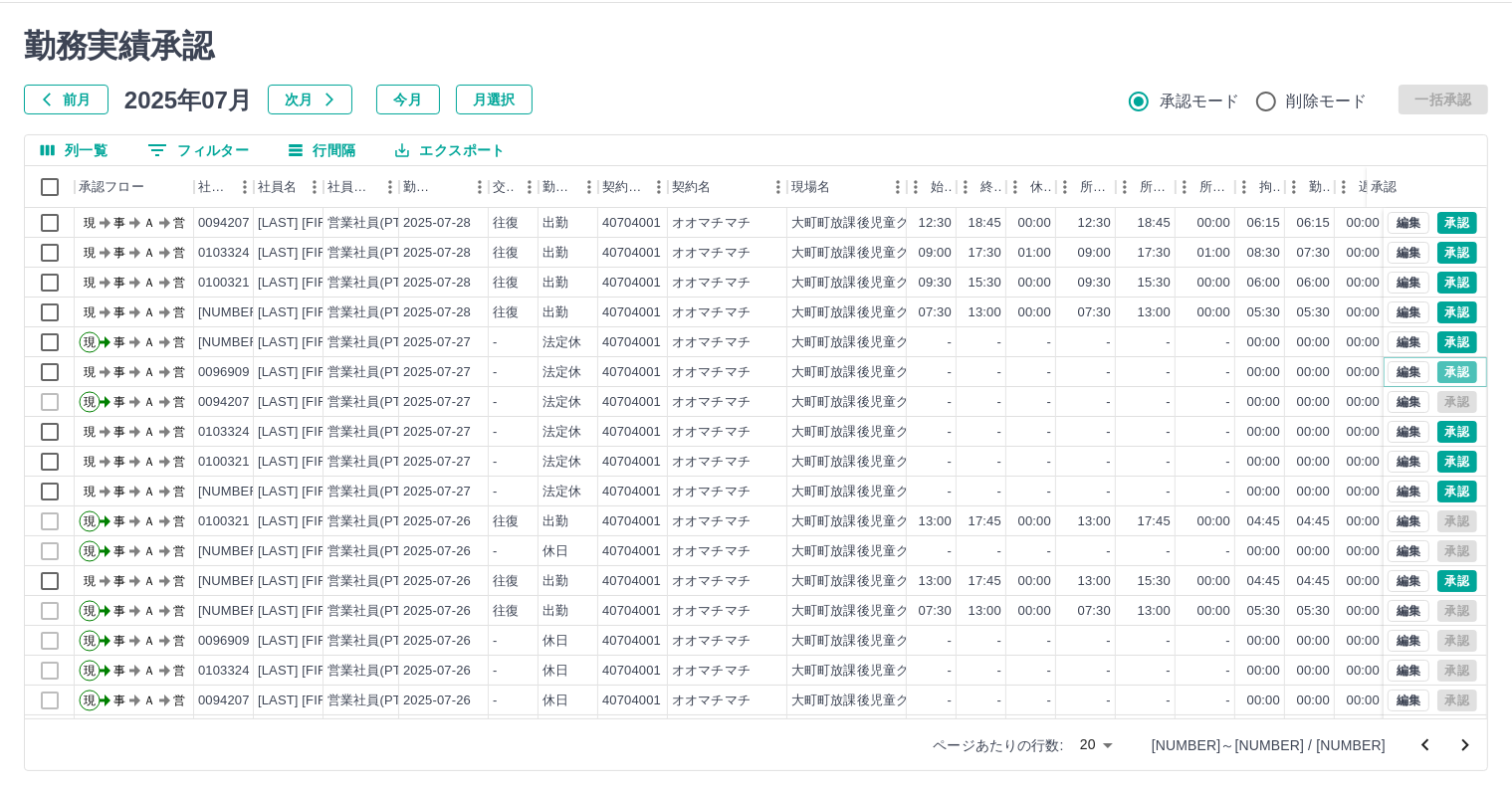 click on "承認" at bounding box center [1457, 372] 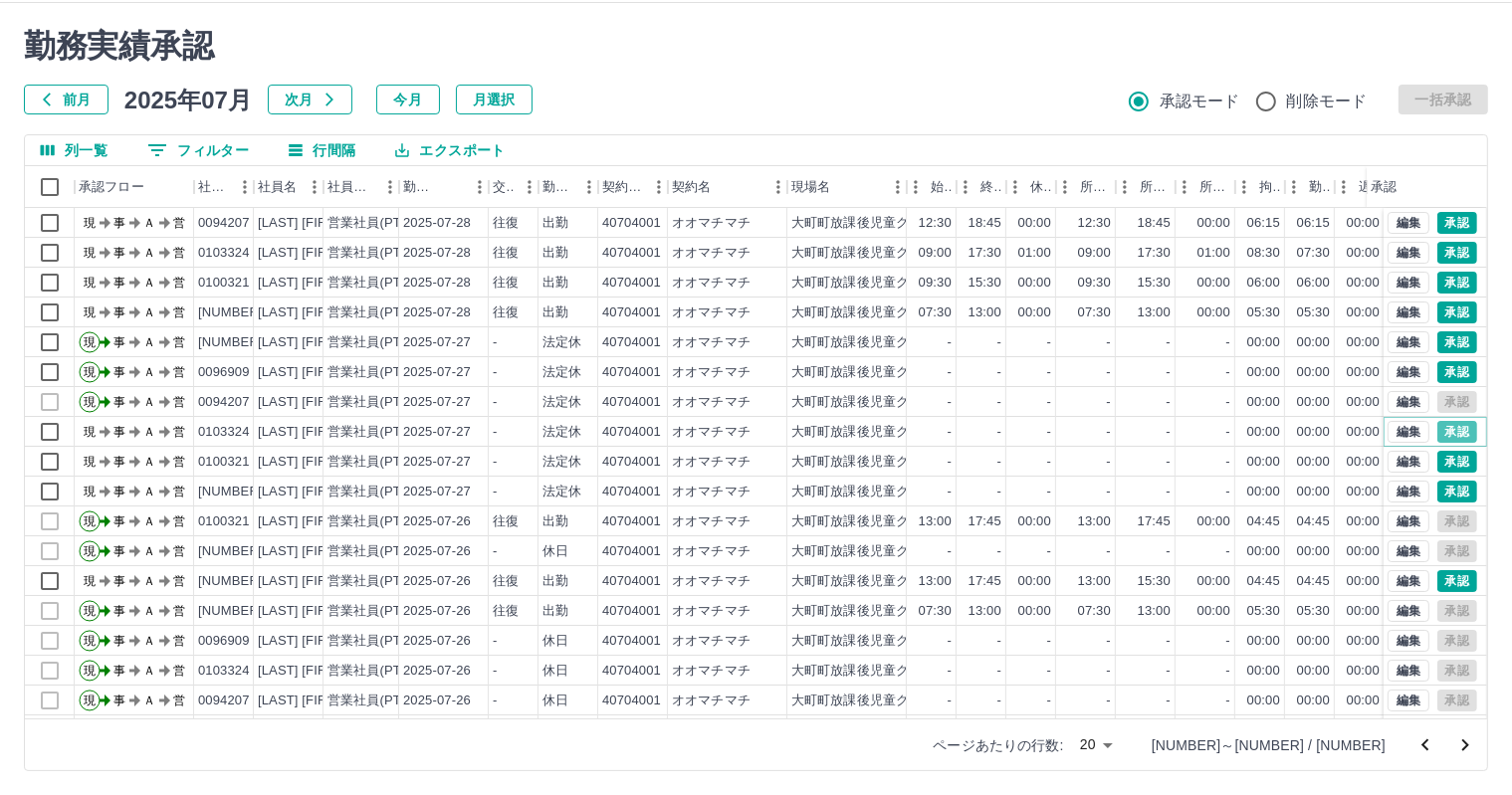 click on "承認" at bounding box center (1457, 432) 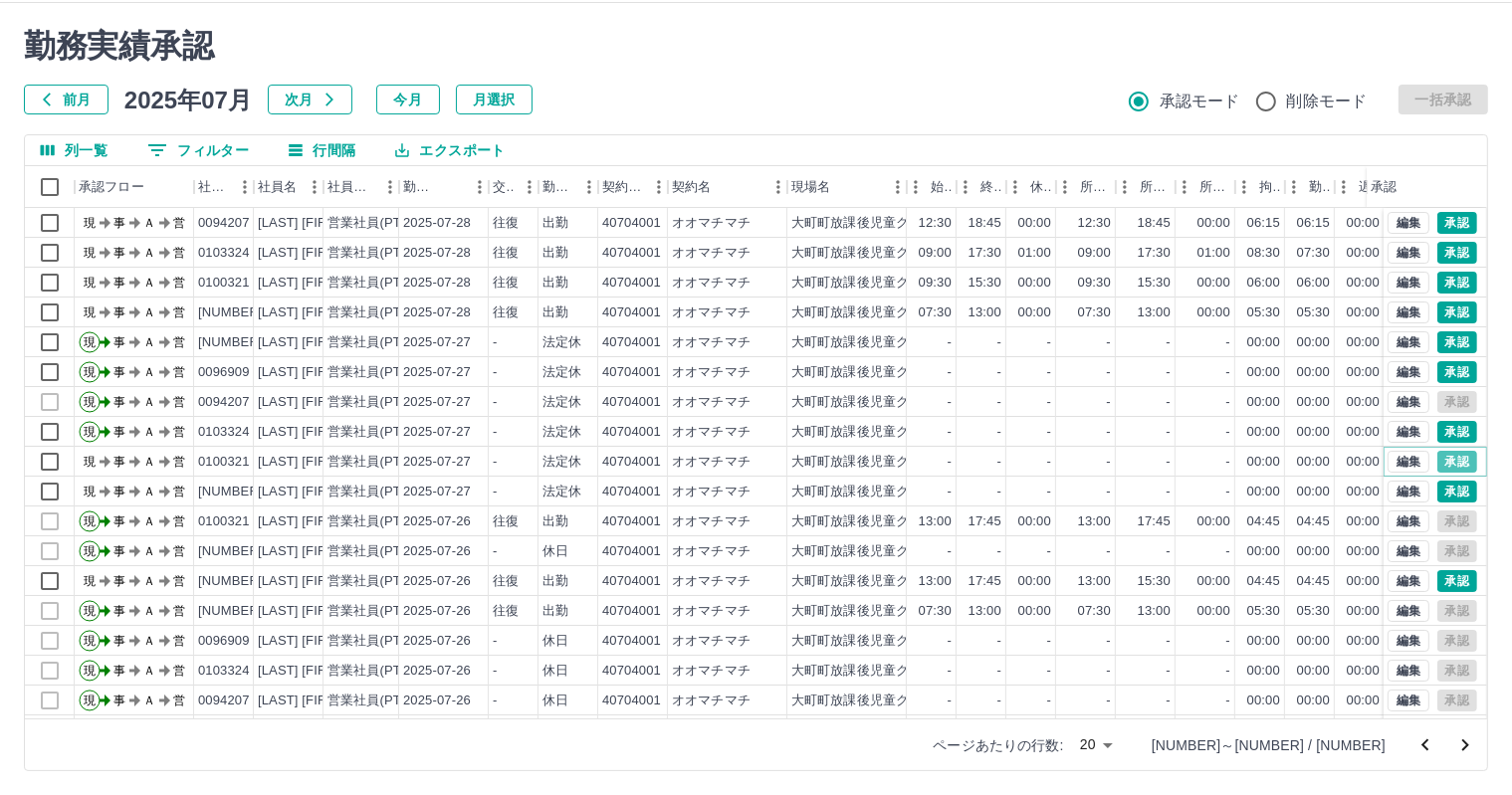 click on "承認" at bounding box center [1457, 462] 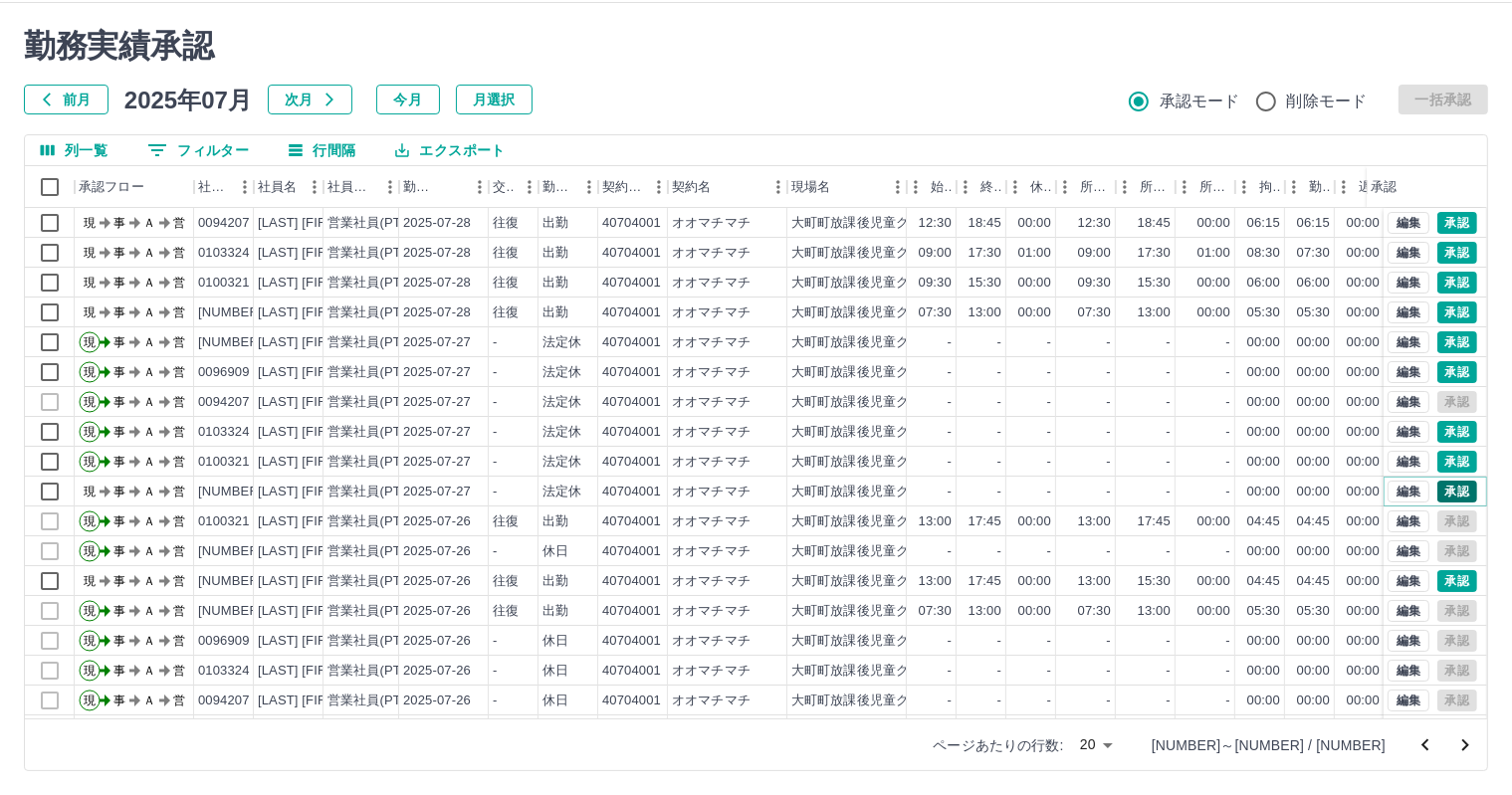 click on "承認" at bounding box center (1457, 492) 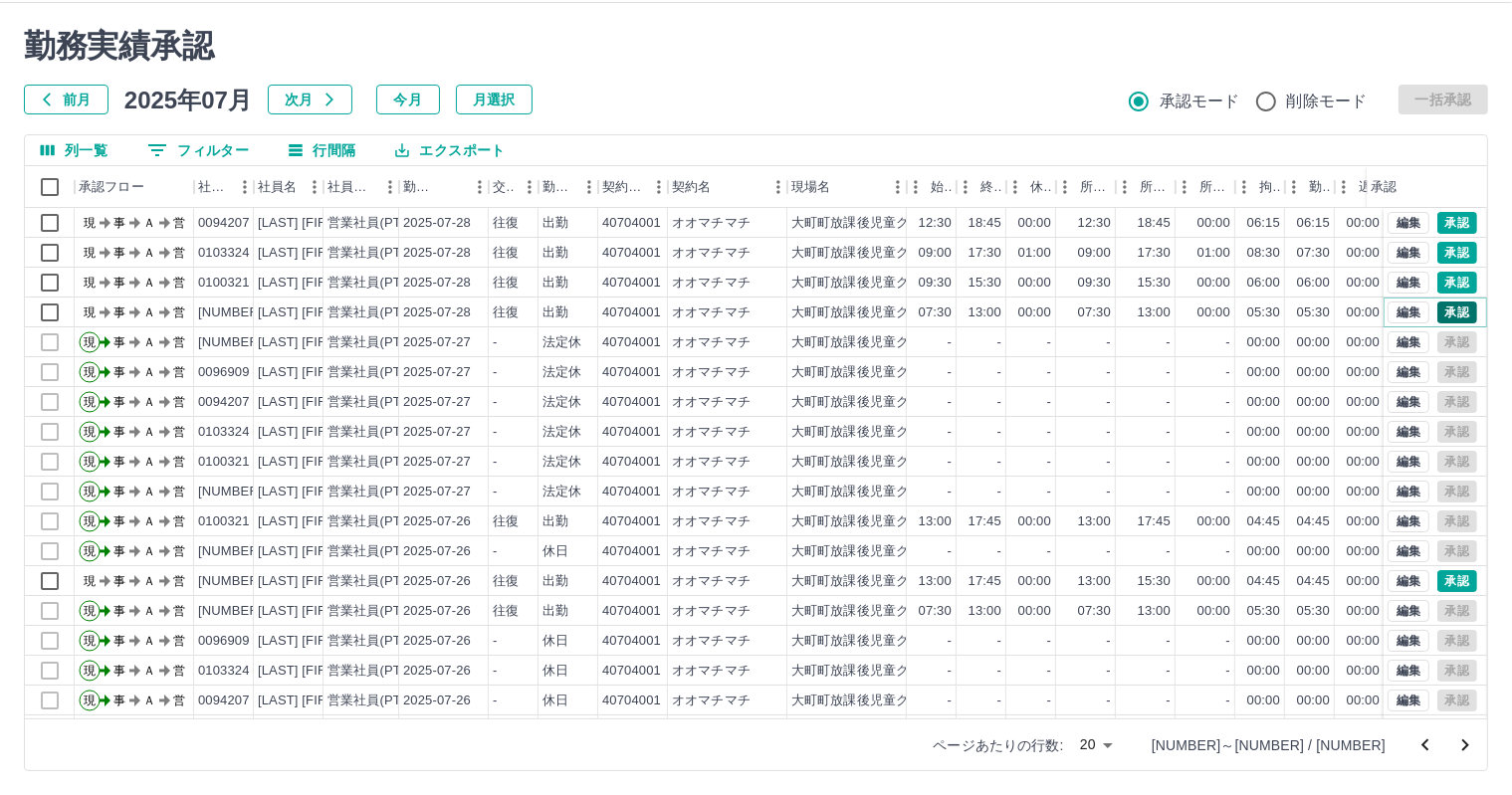 click on "承認" at bounding box center [1457, 312] 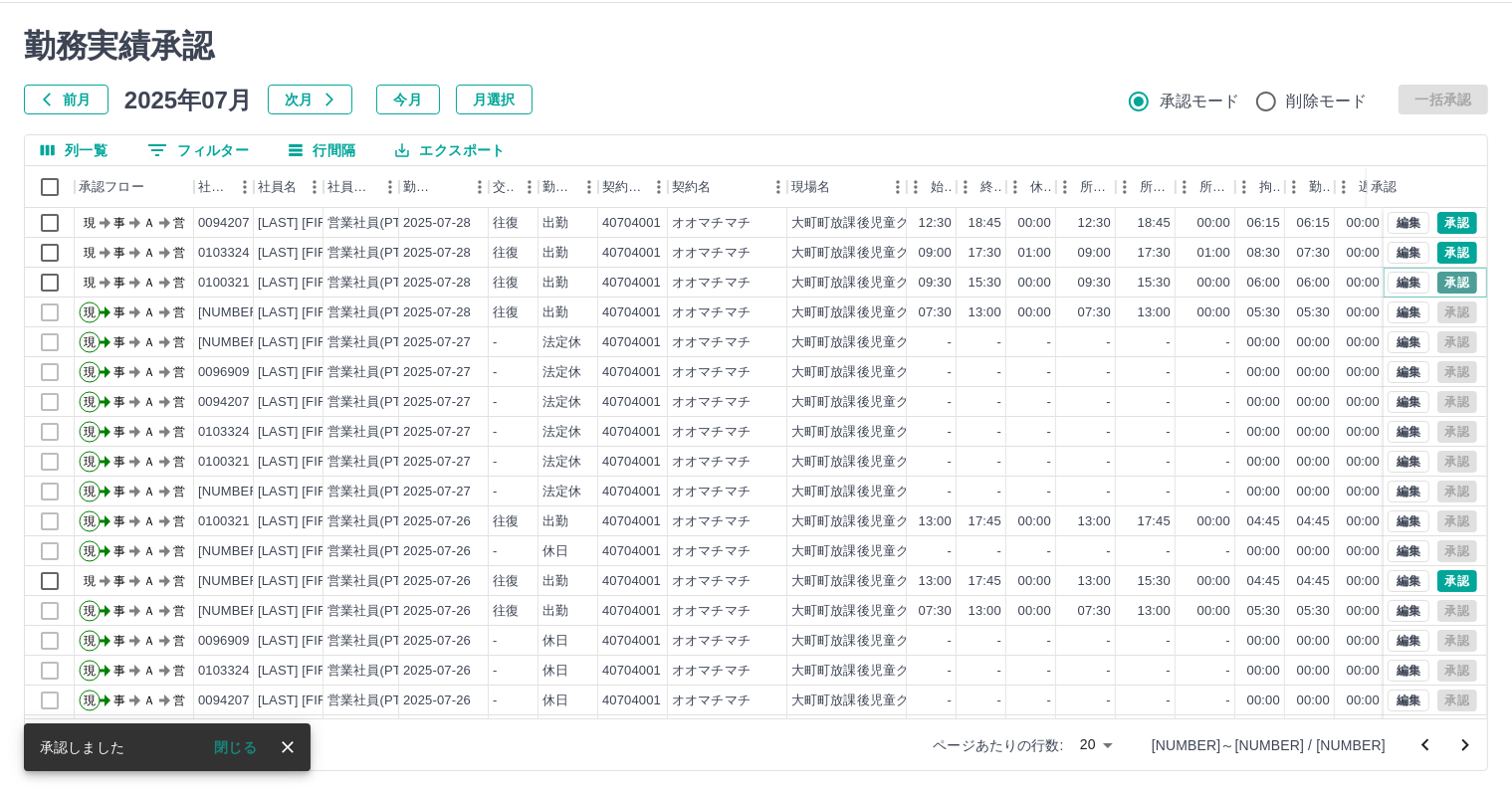 click on "承認" at bounding box center [1457, 283] 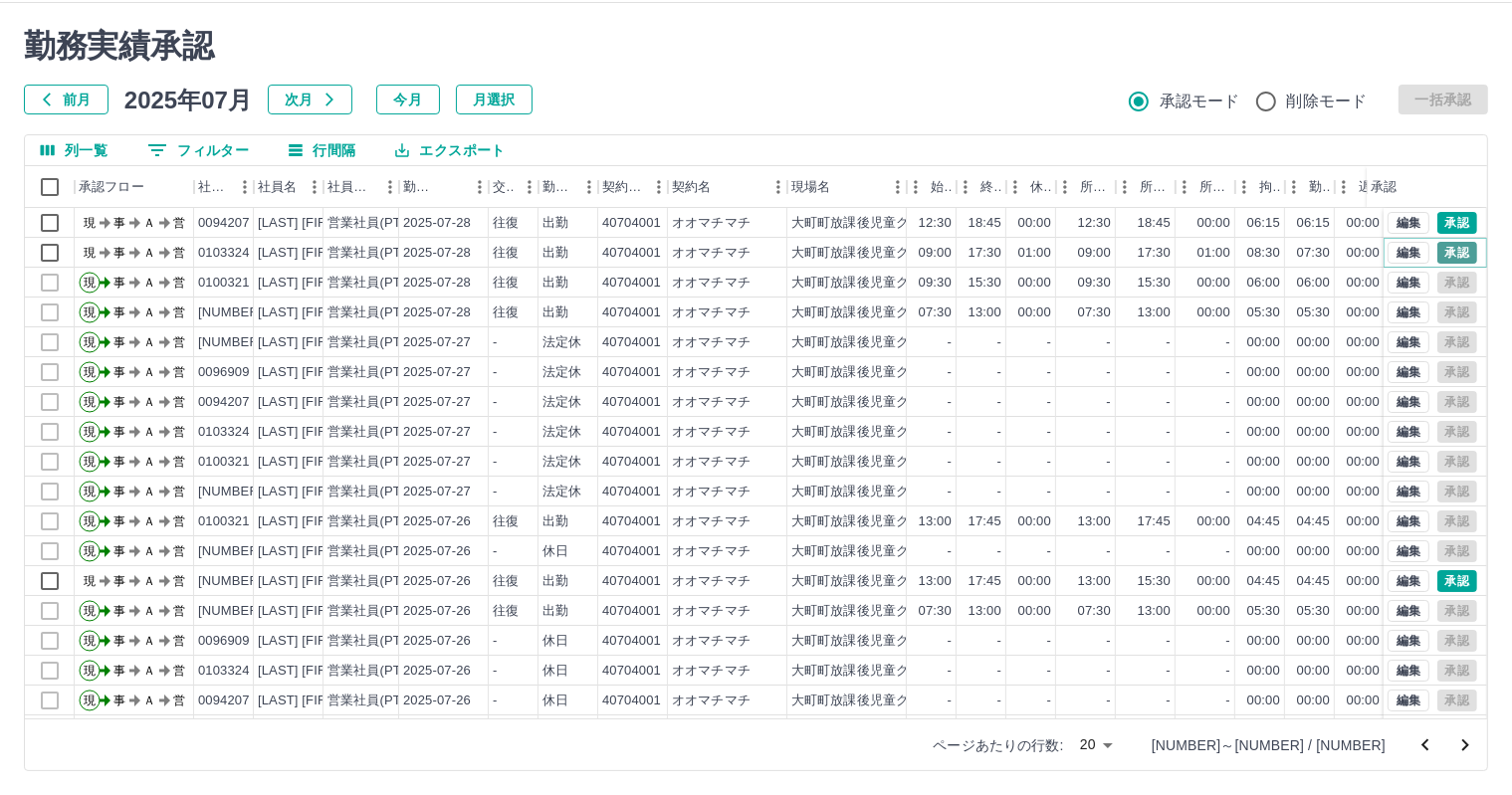 click on "承認" at bounding box center [1457, 253] 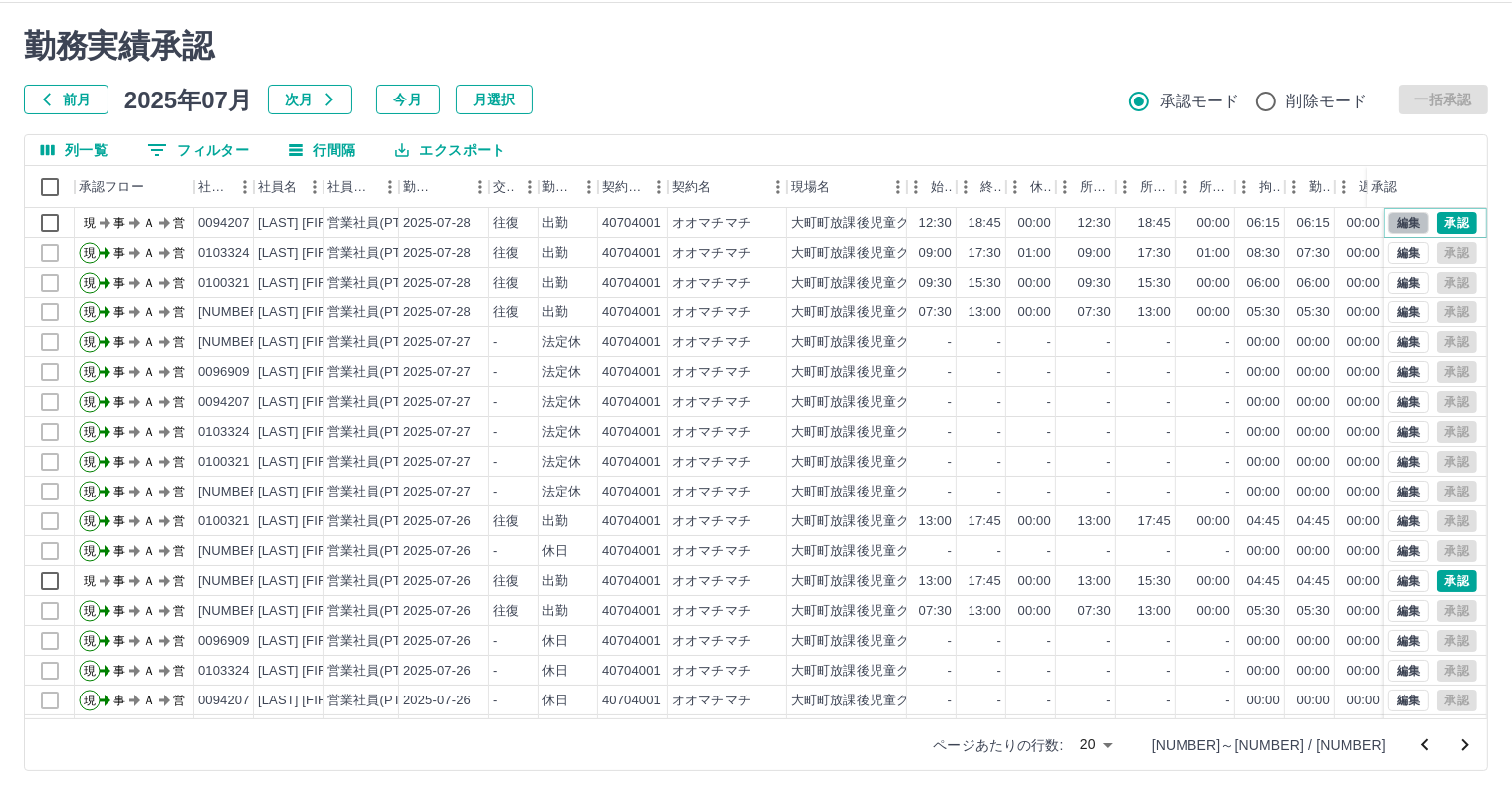 click on "編集" at bounding box center (1408, 223) 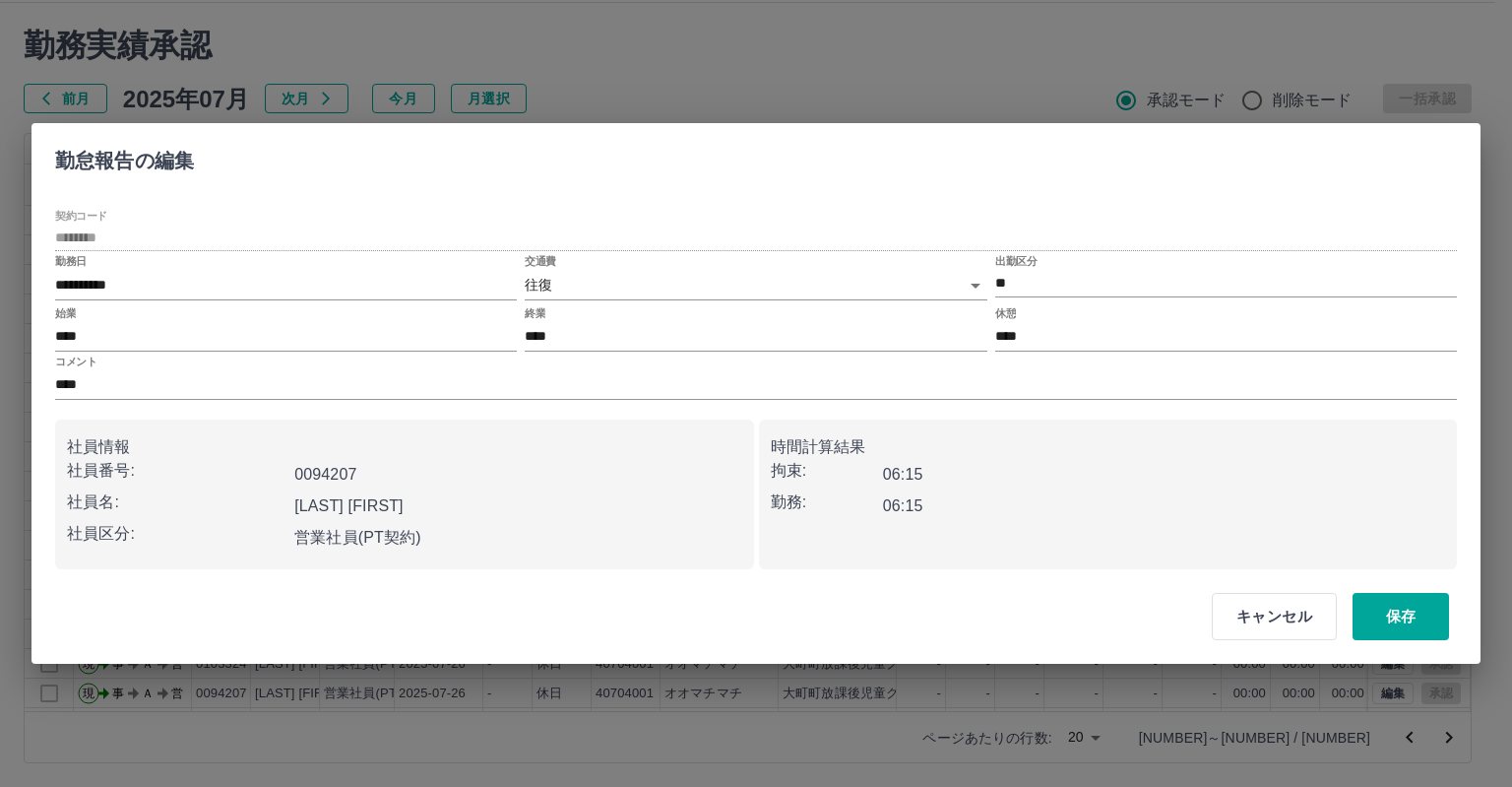 click on "キャンセル 保存" at bounding box center [1322, 617] 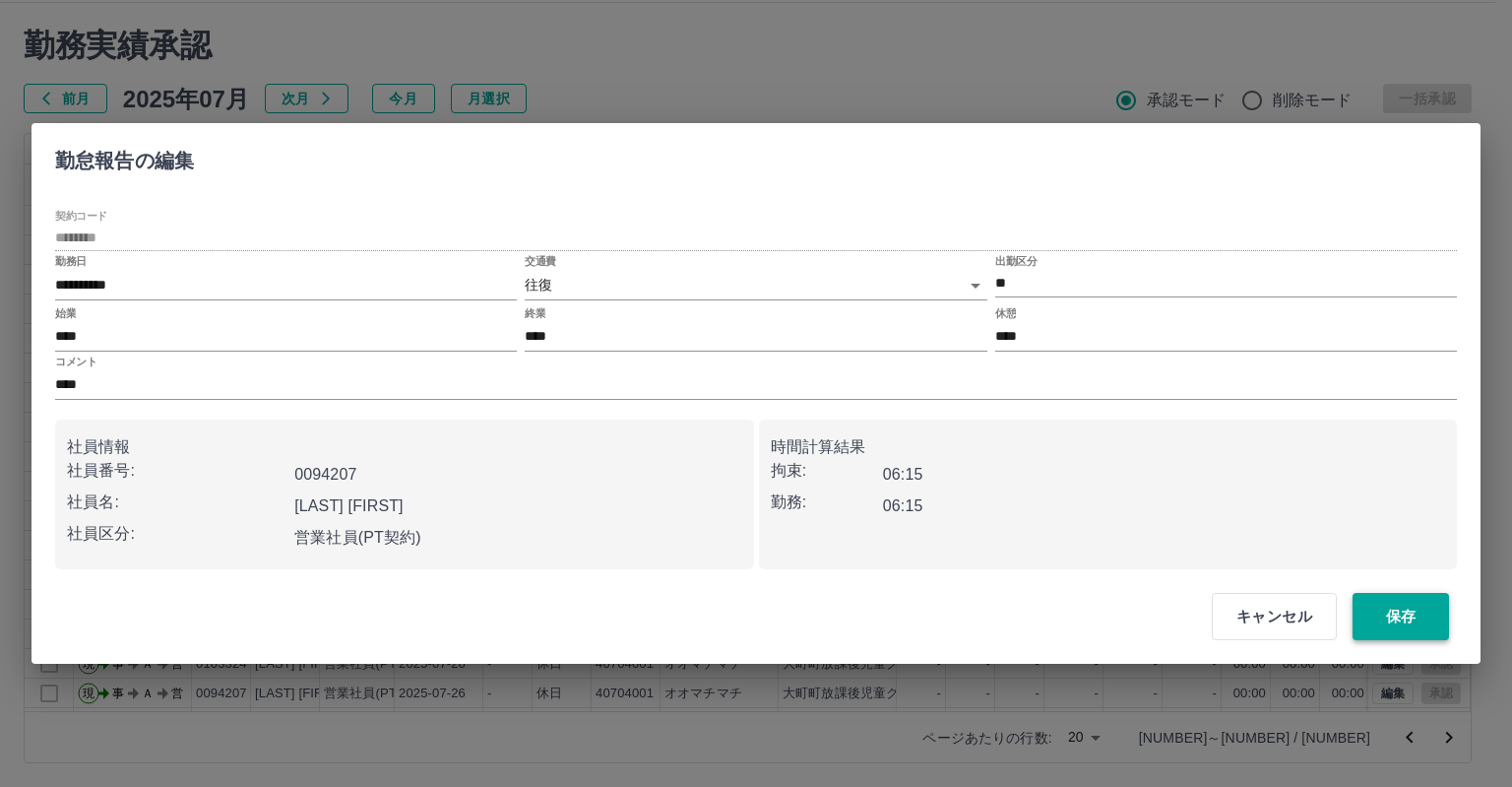 click on "保存" at bounding box center [1401, 617] 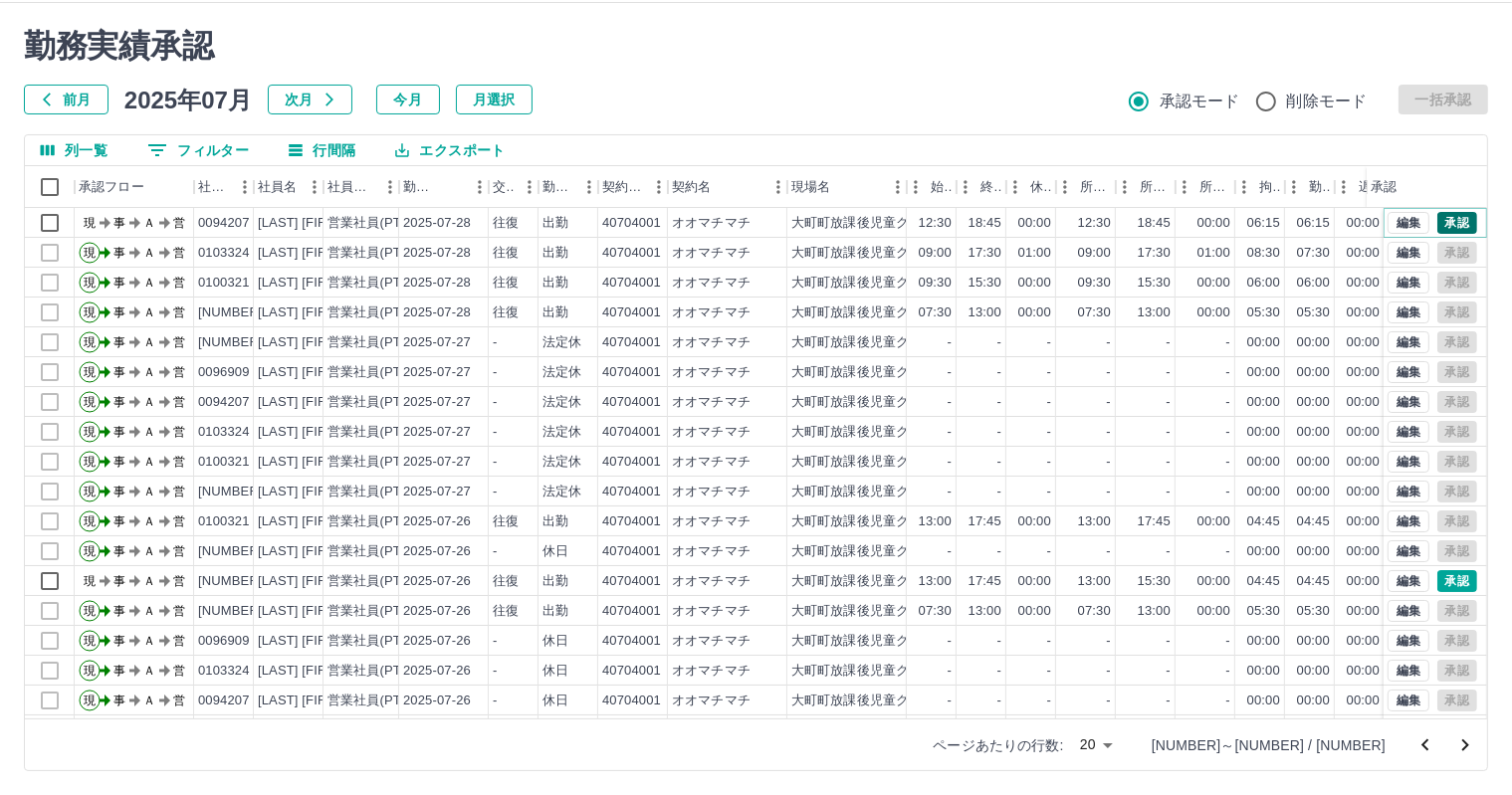 click on "承認" at bounding box center [1457, 223] 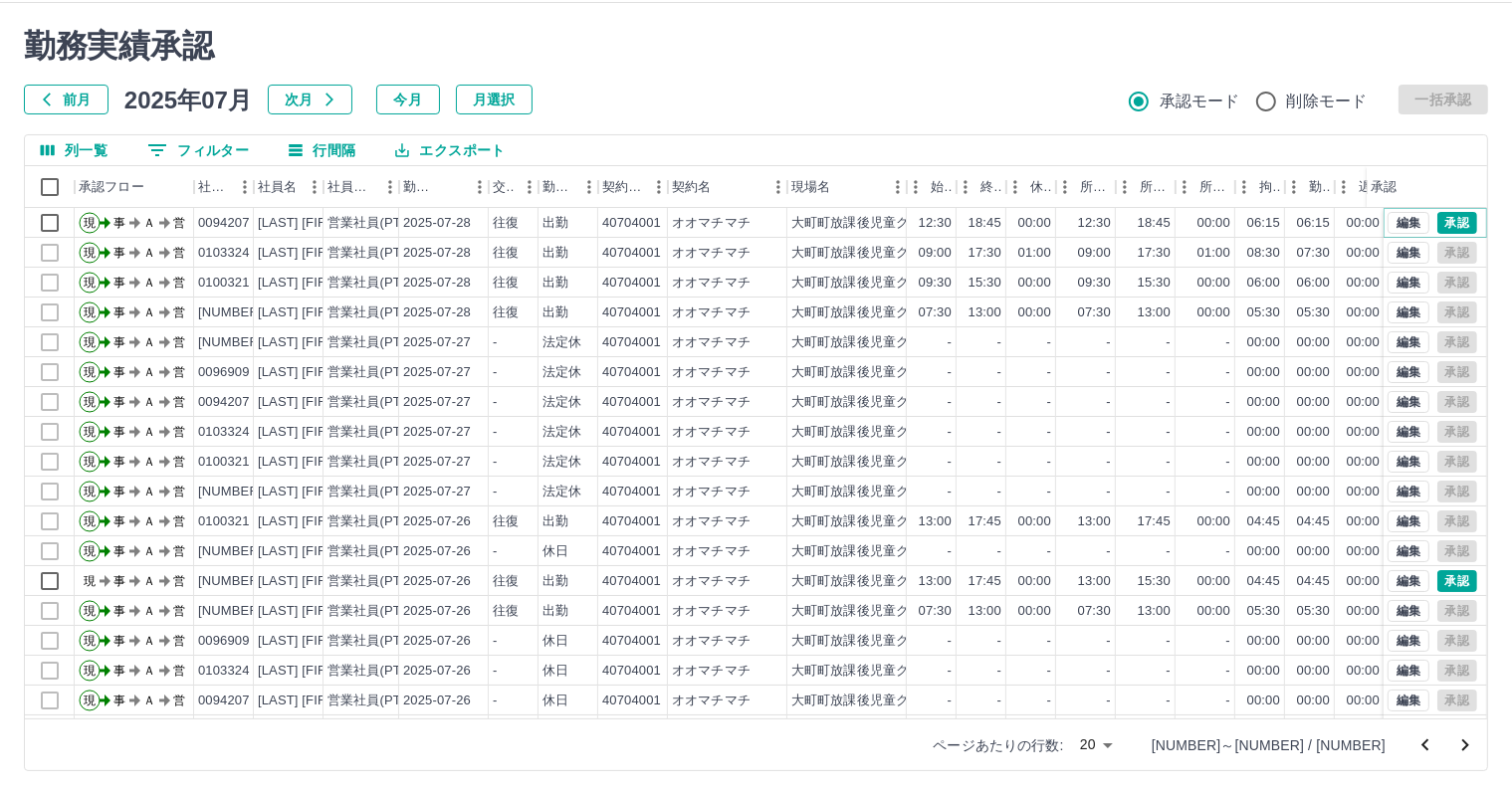 scroll, scrollTop: 0, scrollLeft: 0, axis: both 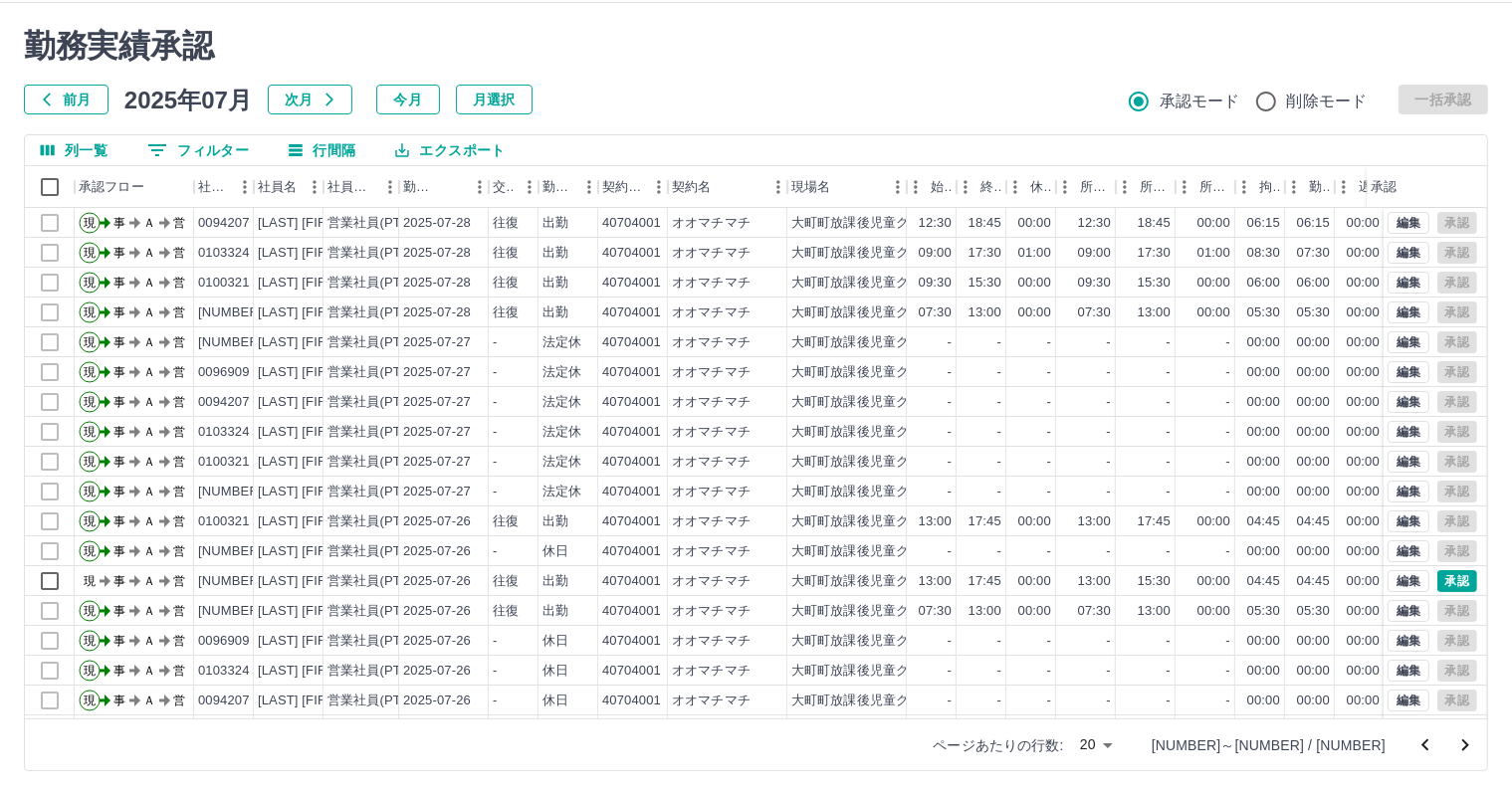 click 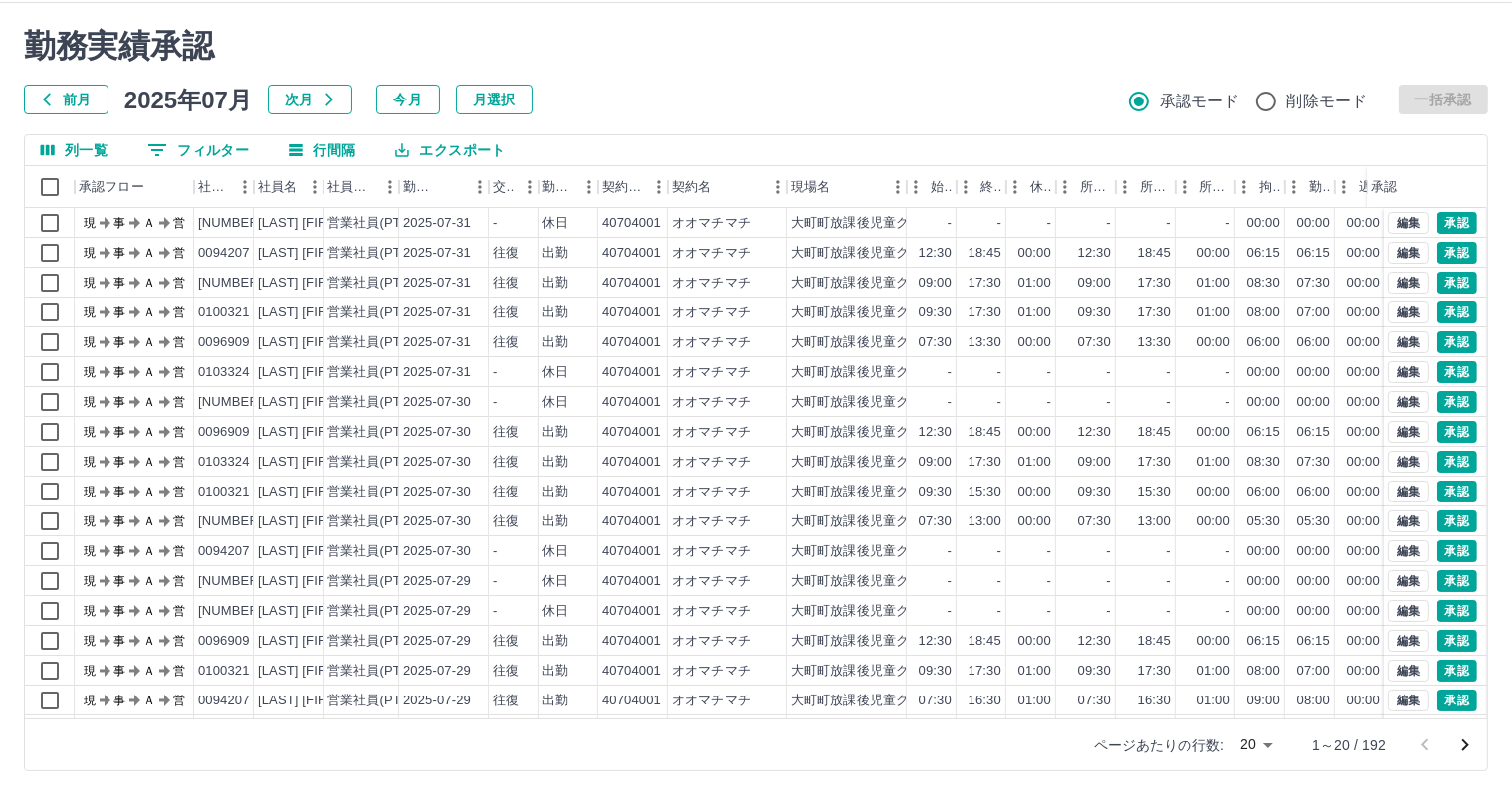 scroll, scrollTop: 102, scrollLeft: 0, axis: vertical 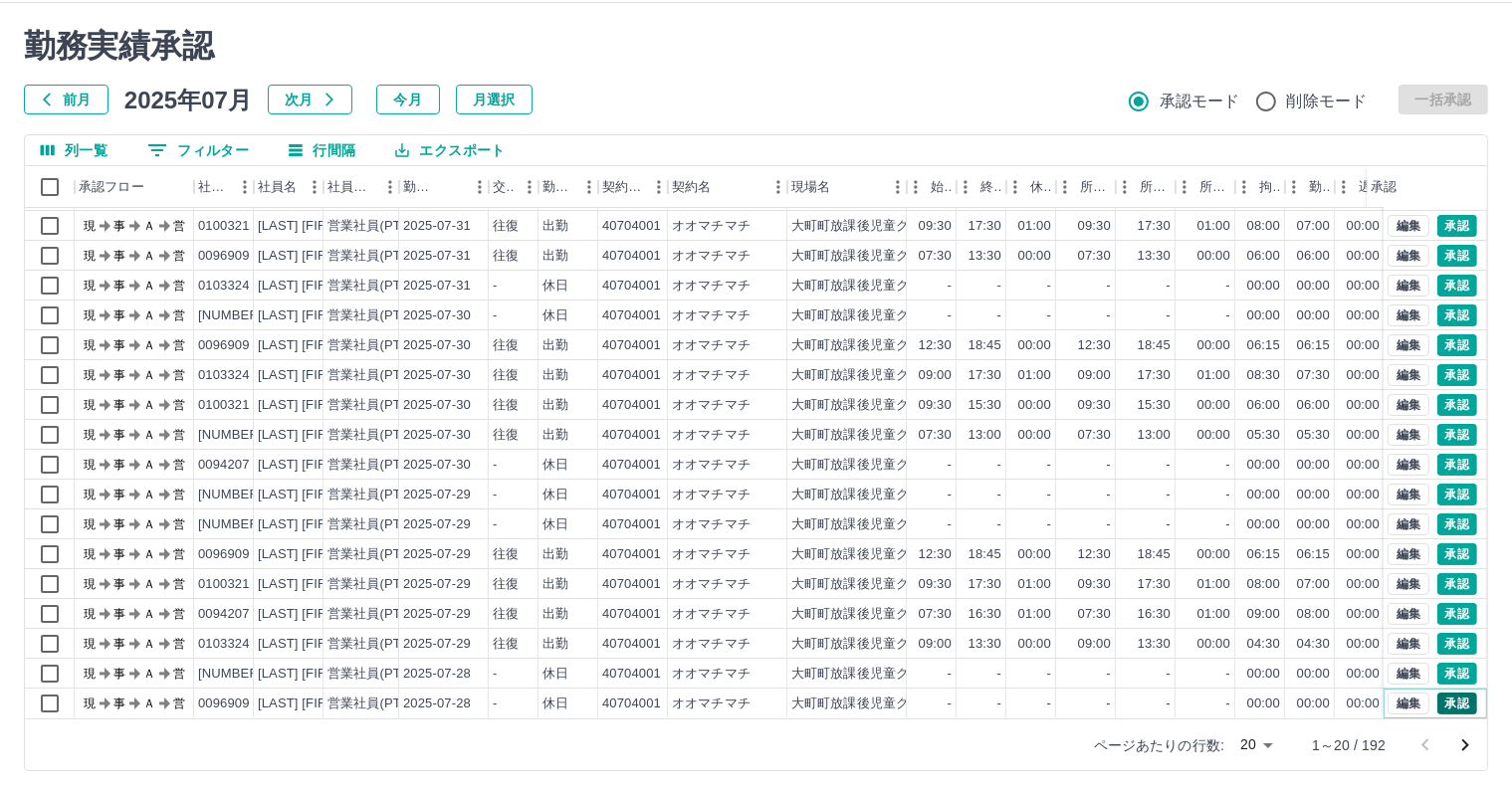 click on "承認" at bounding box center (1457, 703) 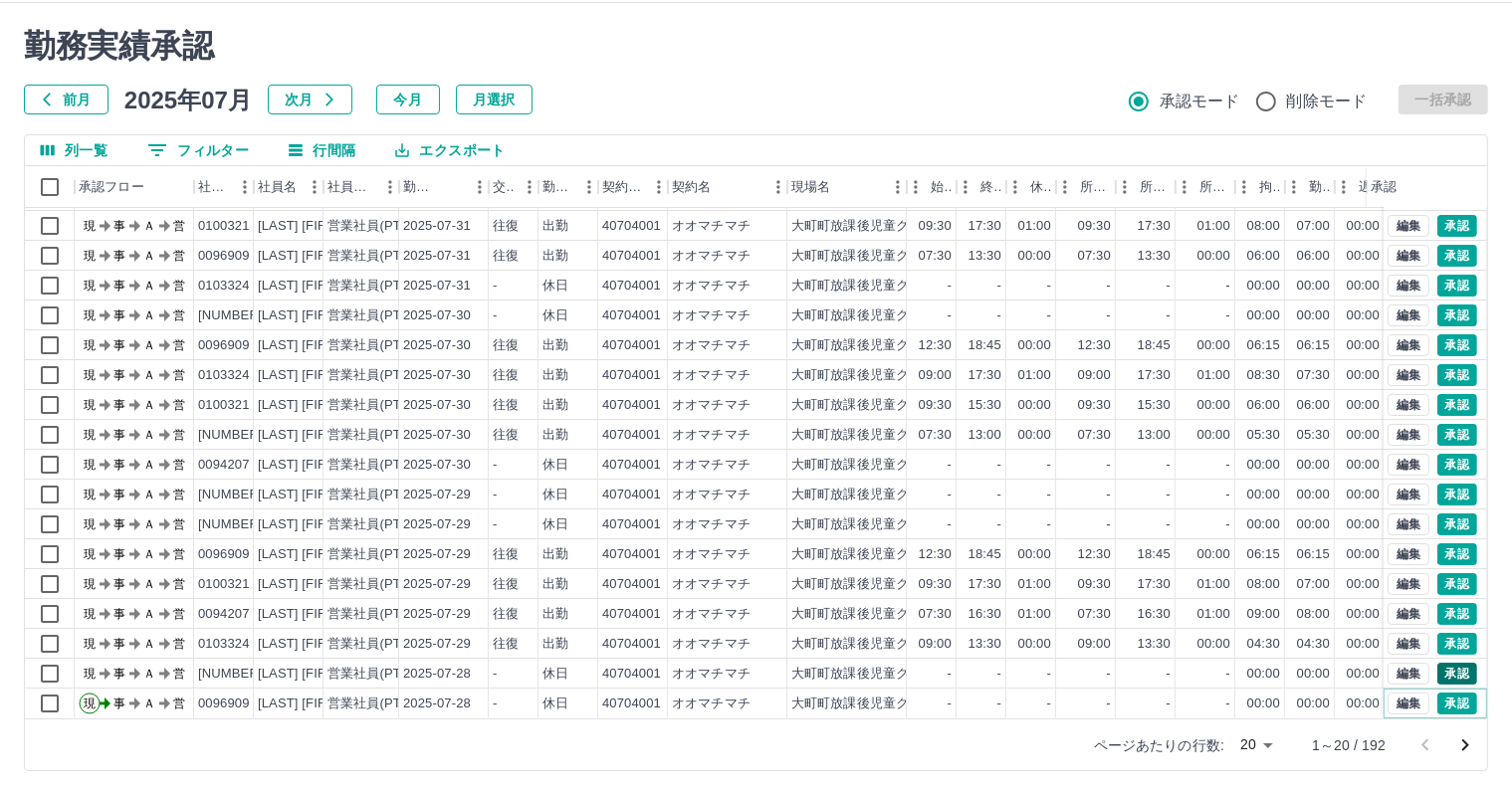 scroll, scrollTop: 0, scrollLeft: 0, axis: both 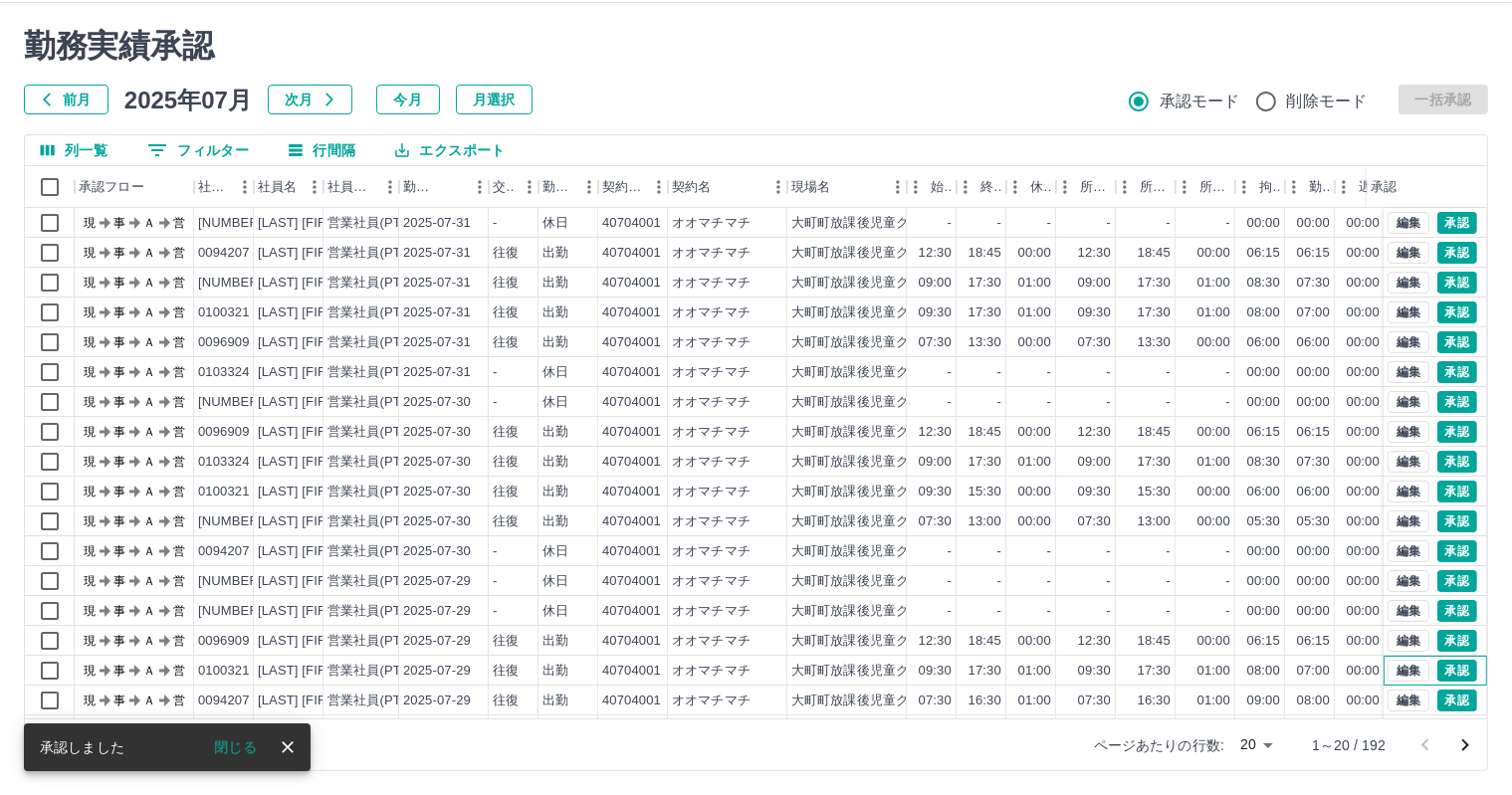drag, startPoint x: 1436, startPoint y: 655, endPoint x: 1242, endPoint y: 604, distance: 200.59162 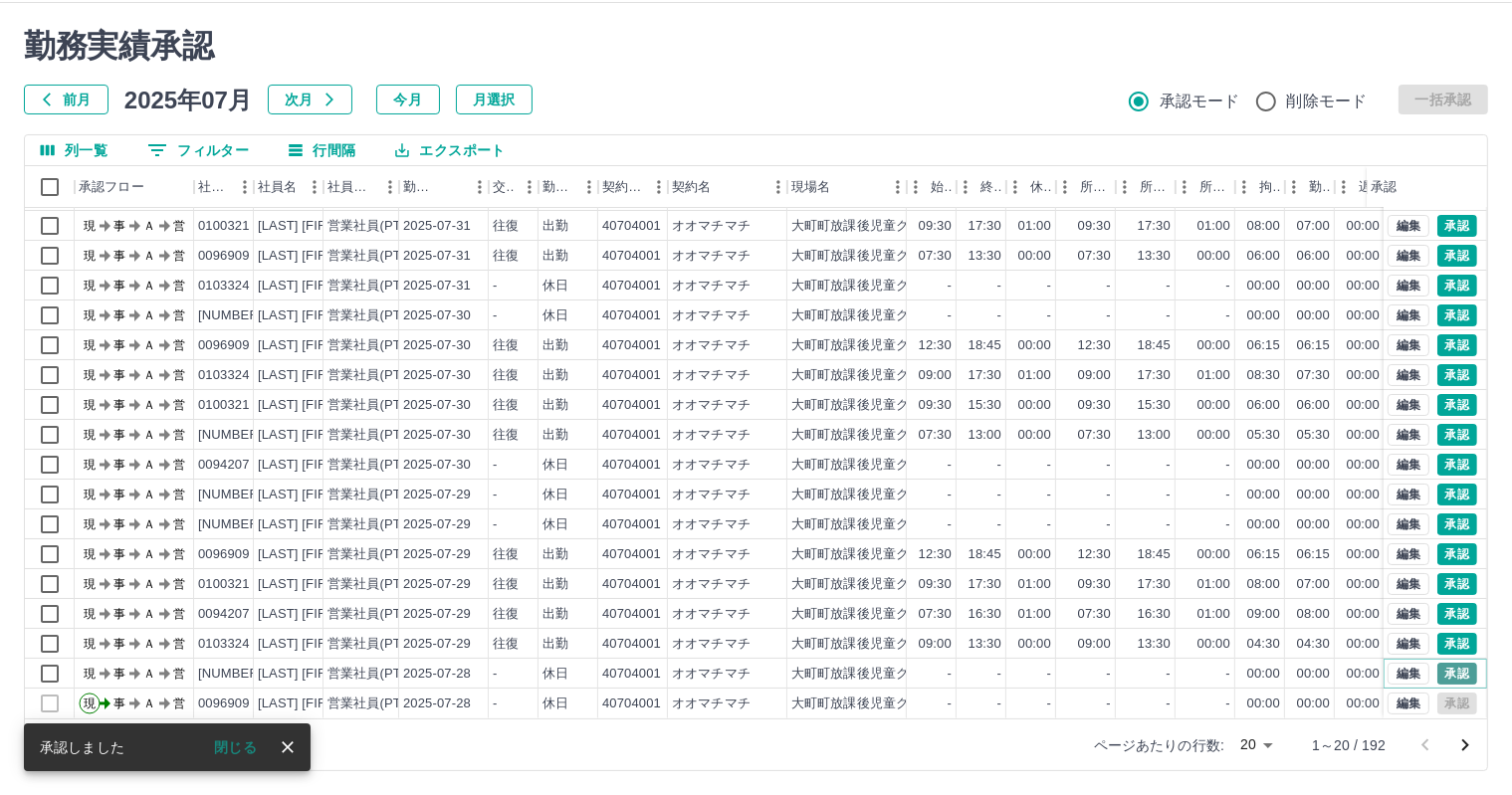 click on "承認" at bounding box center [1457, 674] 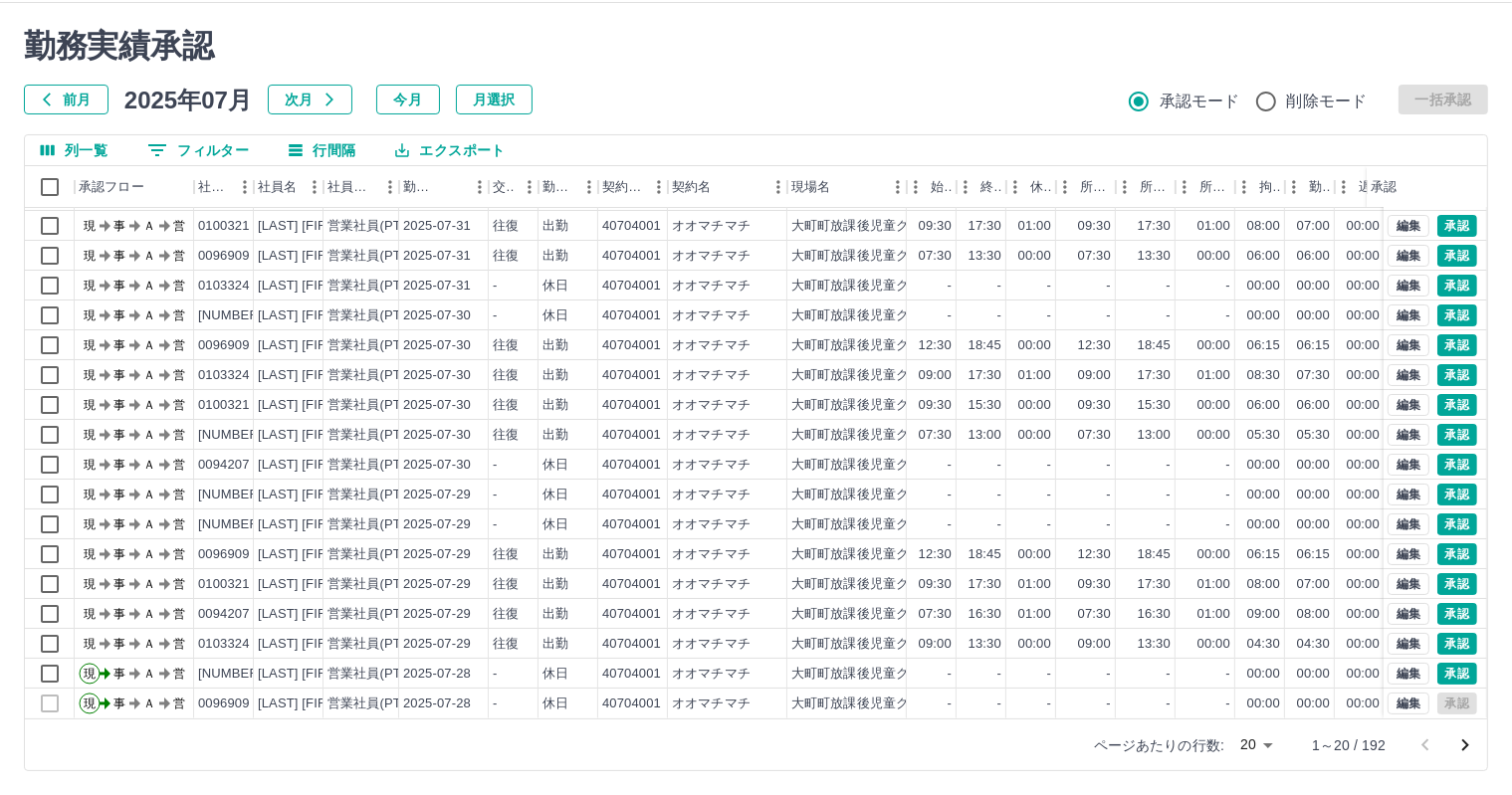 click 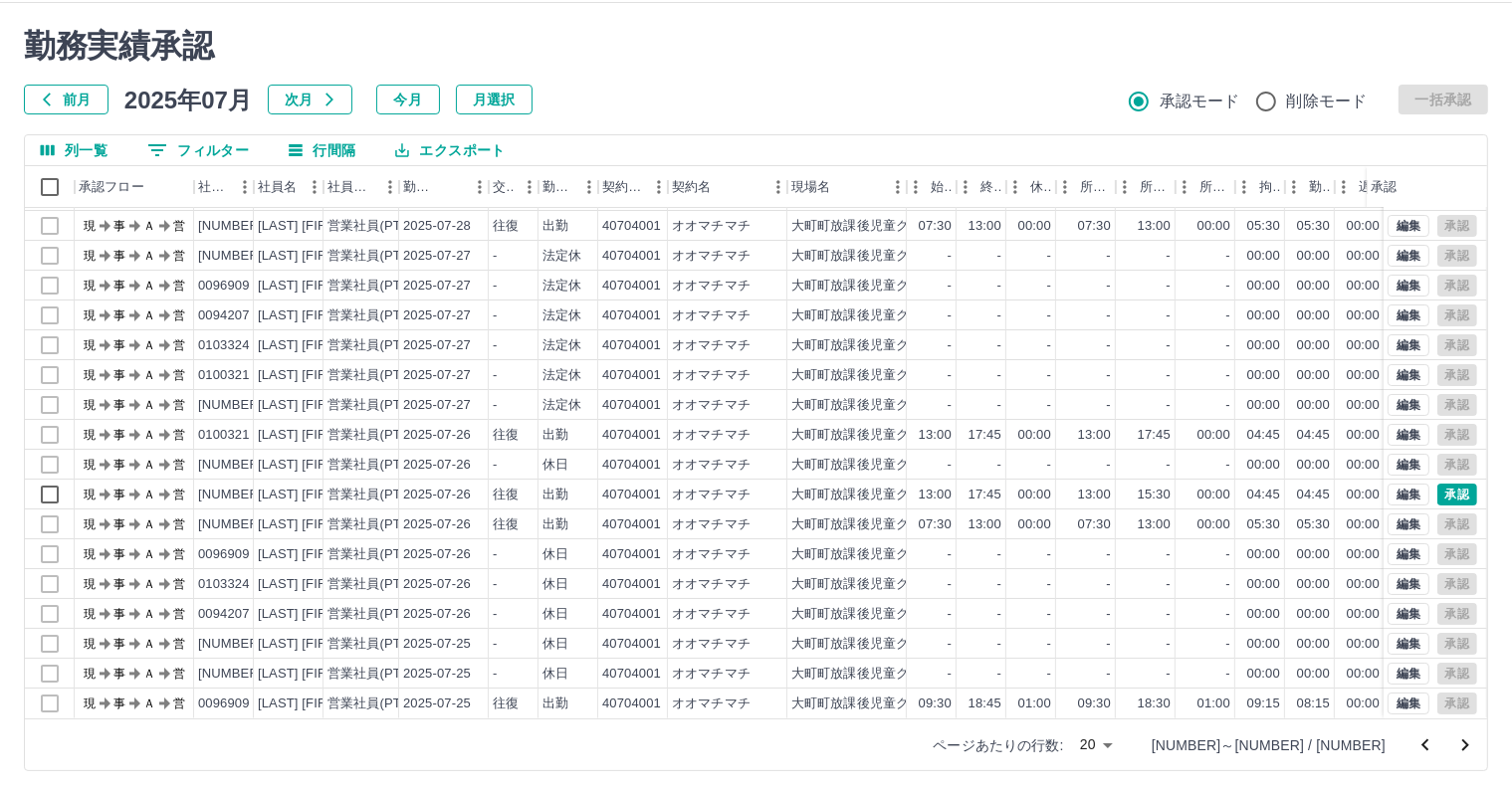 scroll, scrollTop: 0, scrollLeft: 0, axis: both 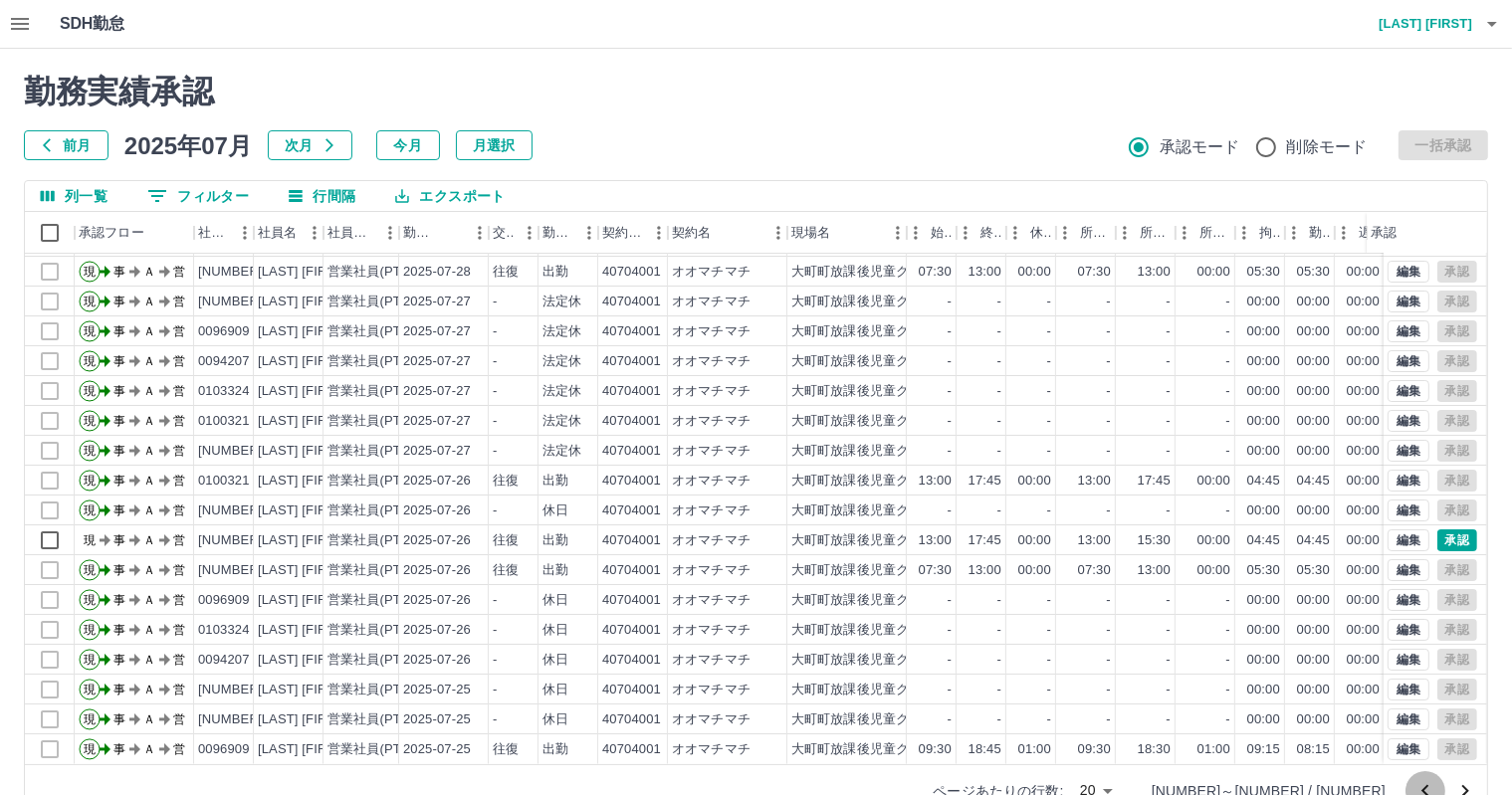 click 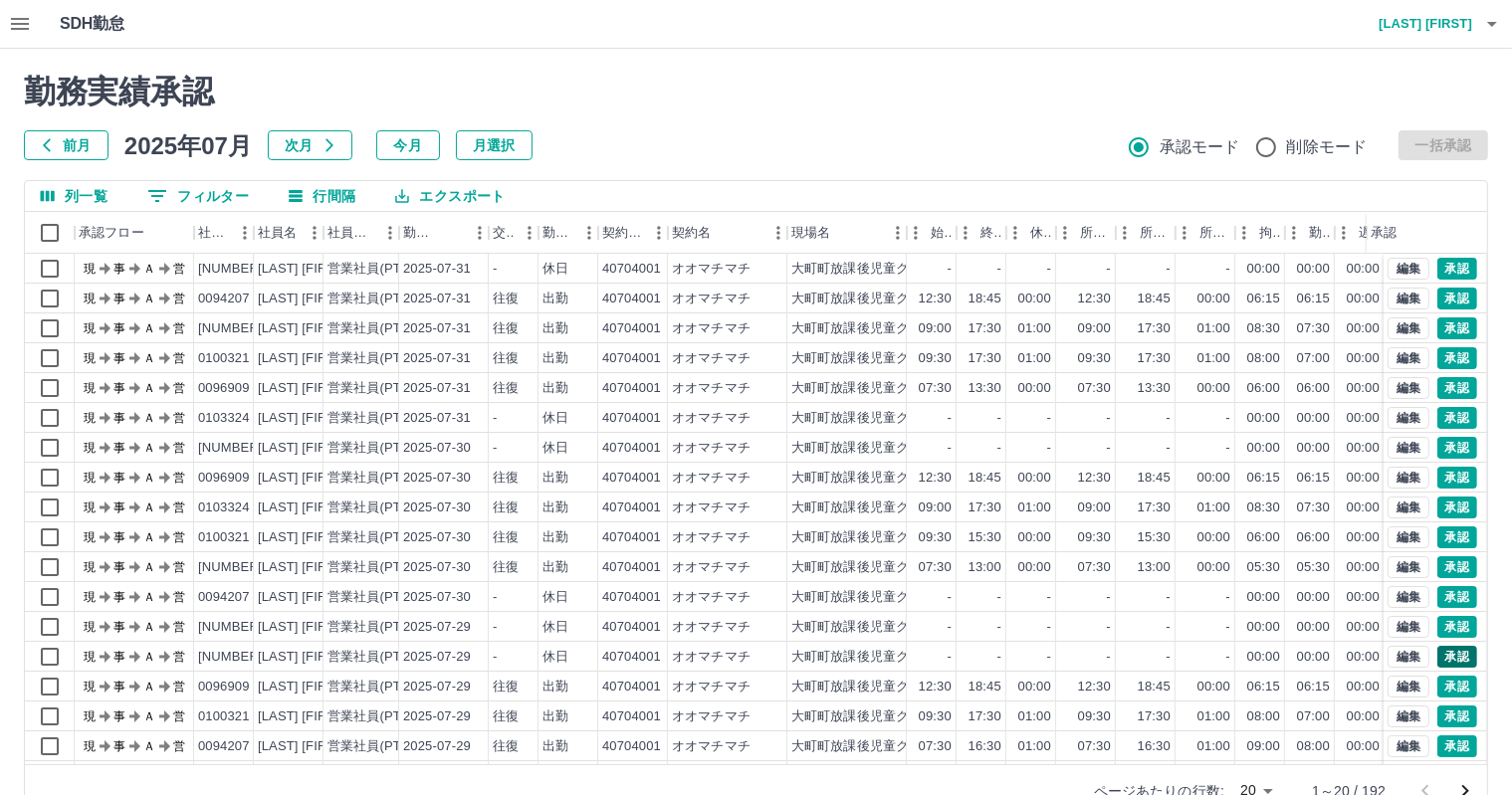 scroll, scrollTop: 102, scrollLeft: 0, axis: vertical 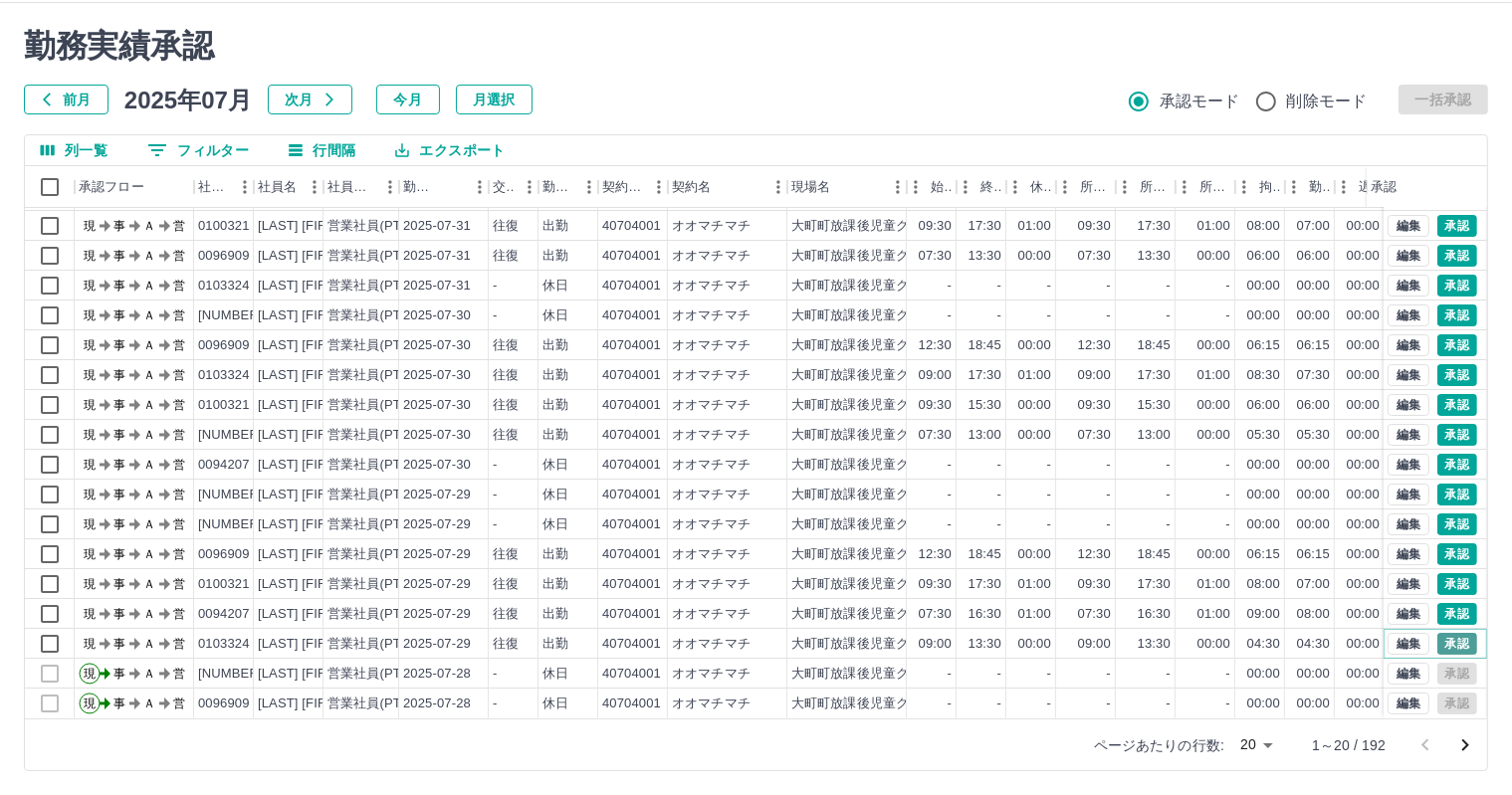 click on "承認" at bounding box center (1457, 644) 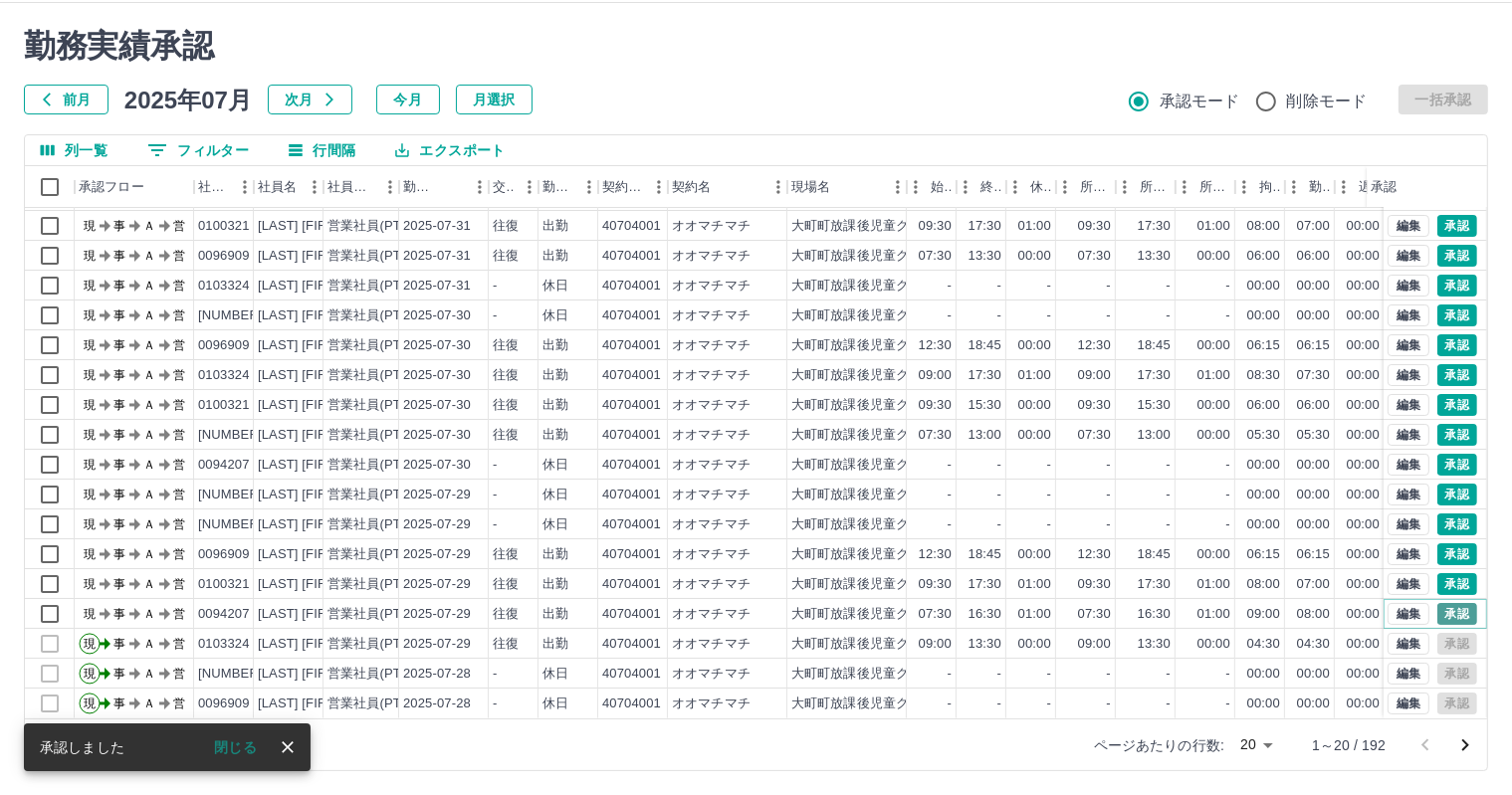 click on "承認" at bounding box center [1457, 614] 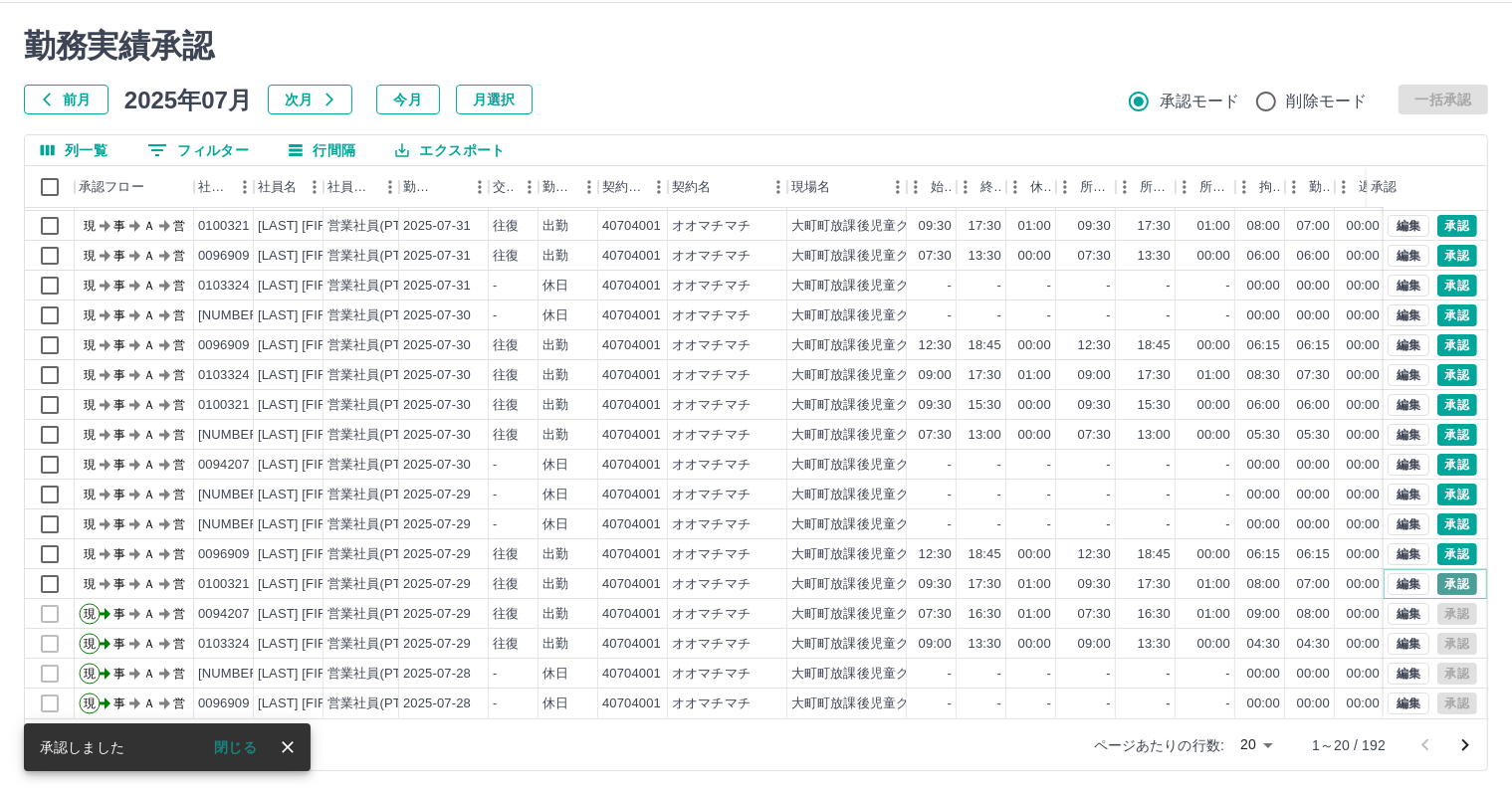 click on "承認" at bounding box center (1457, 584) 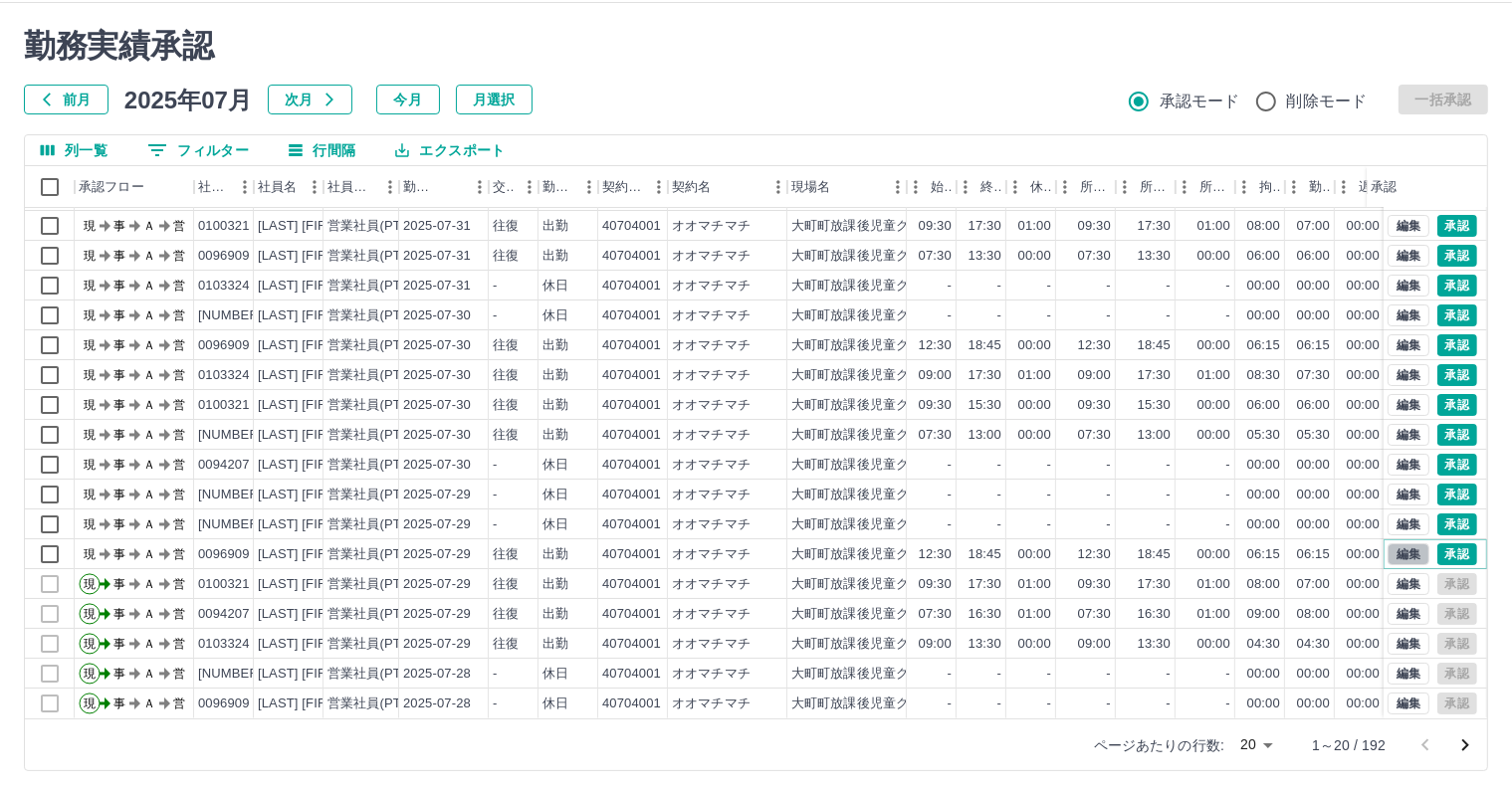 click on "編集" at bounding box center (1408, 554) 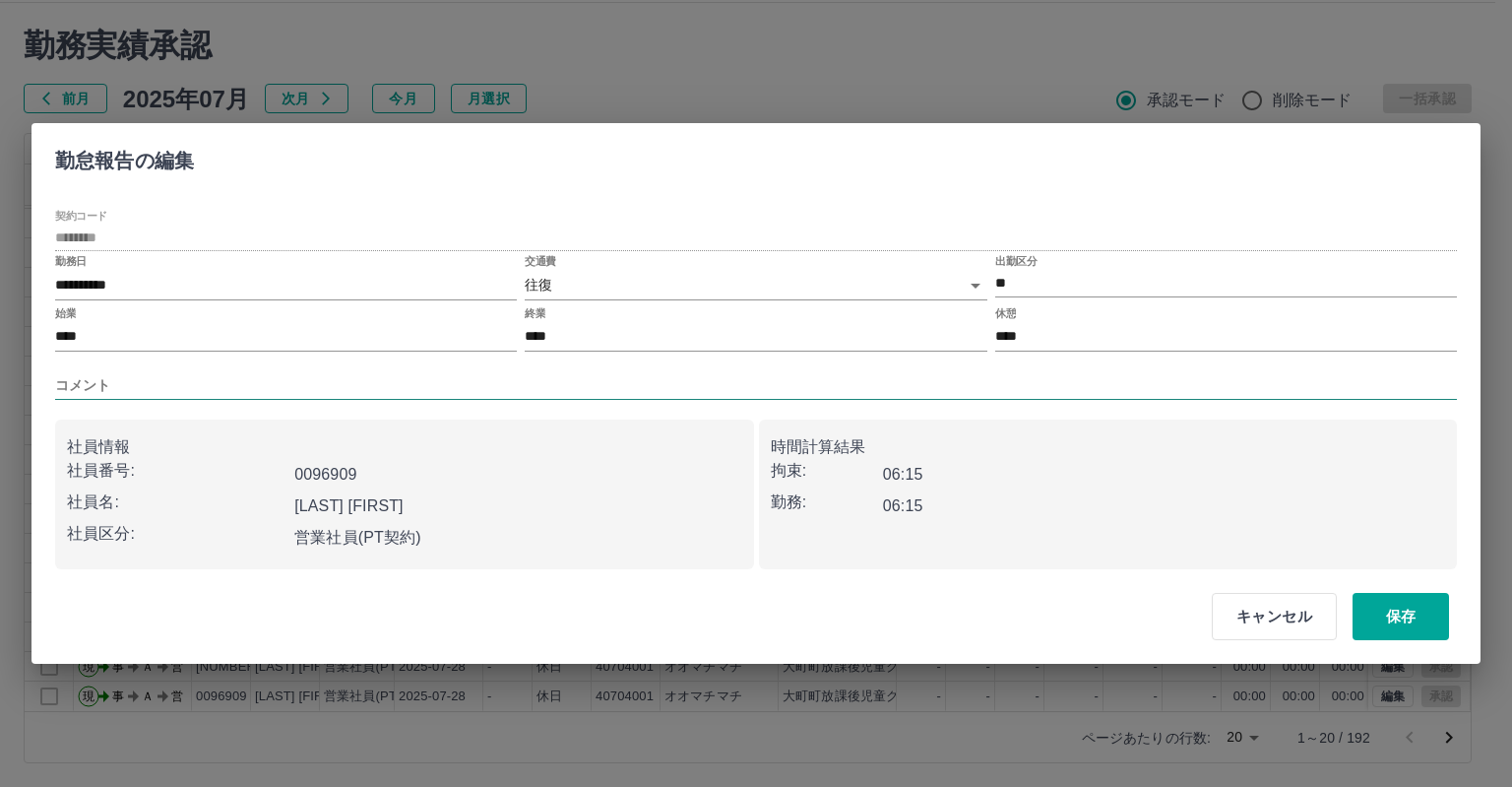 click on "コメント" at bounding box center (756, 385) 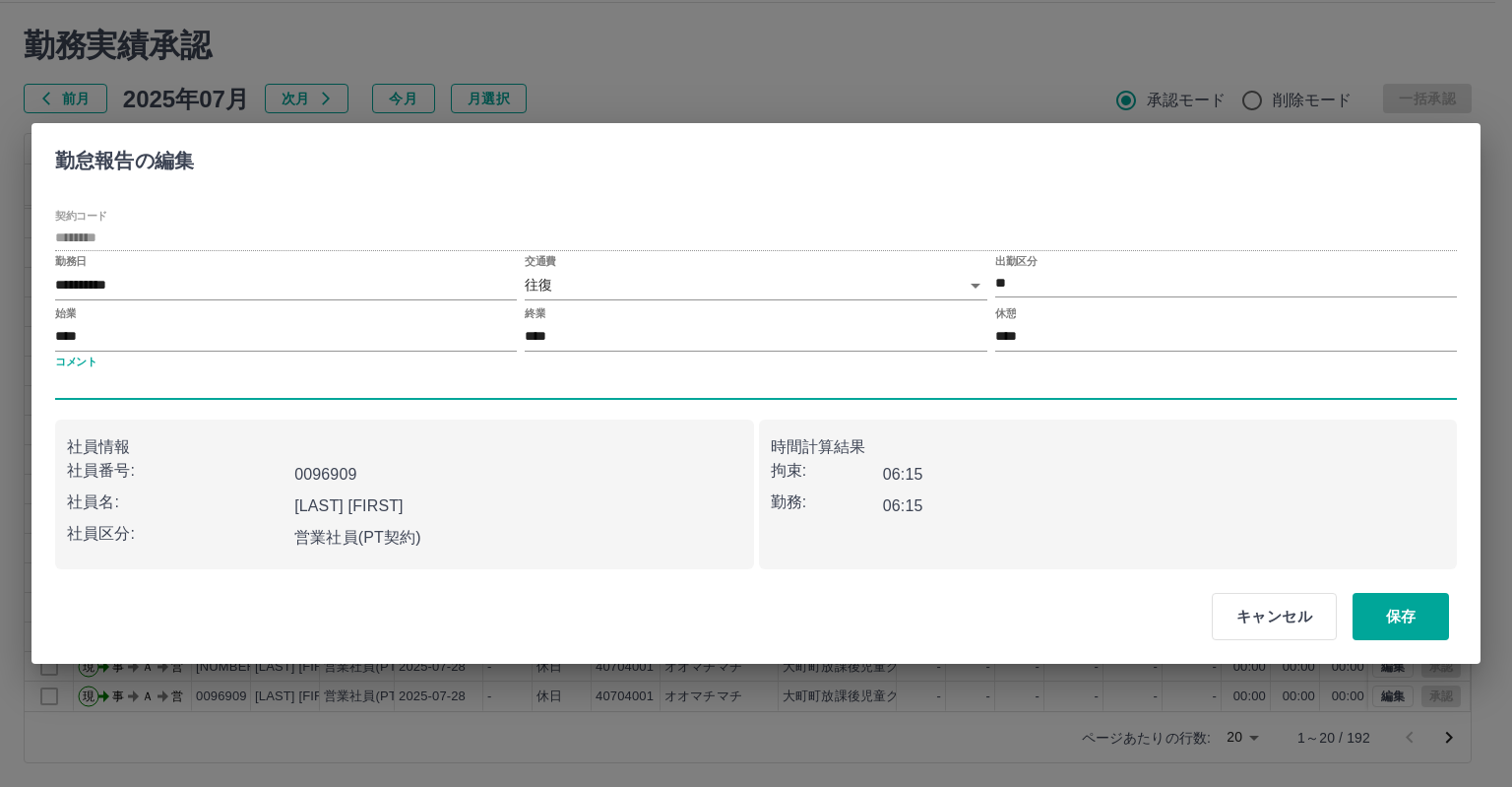 type on "****" 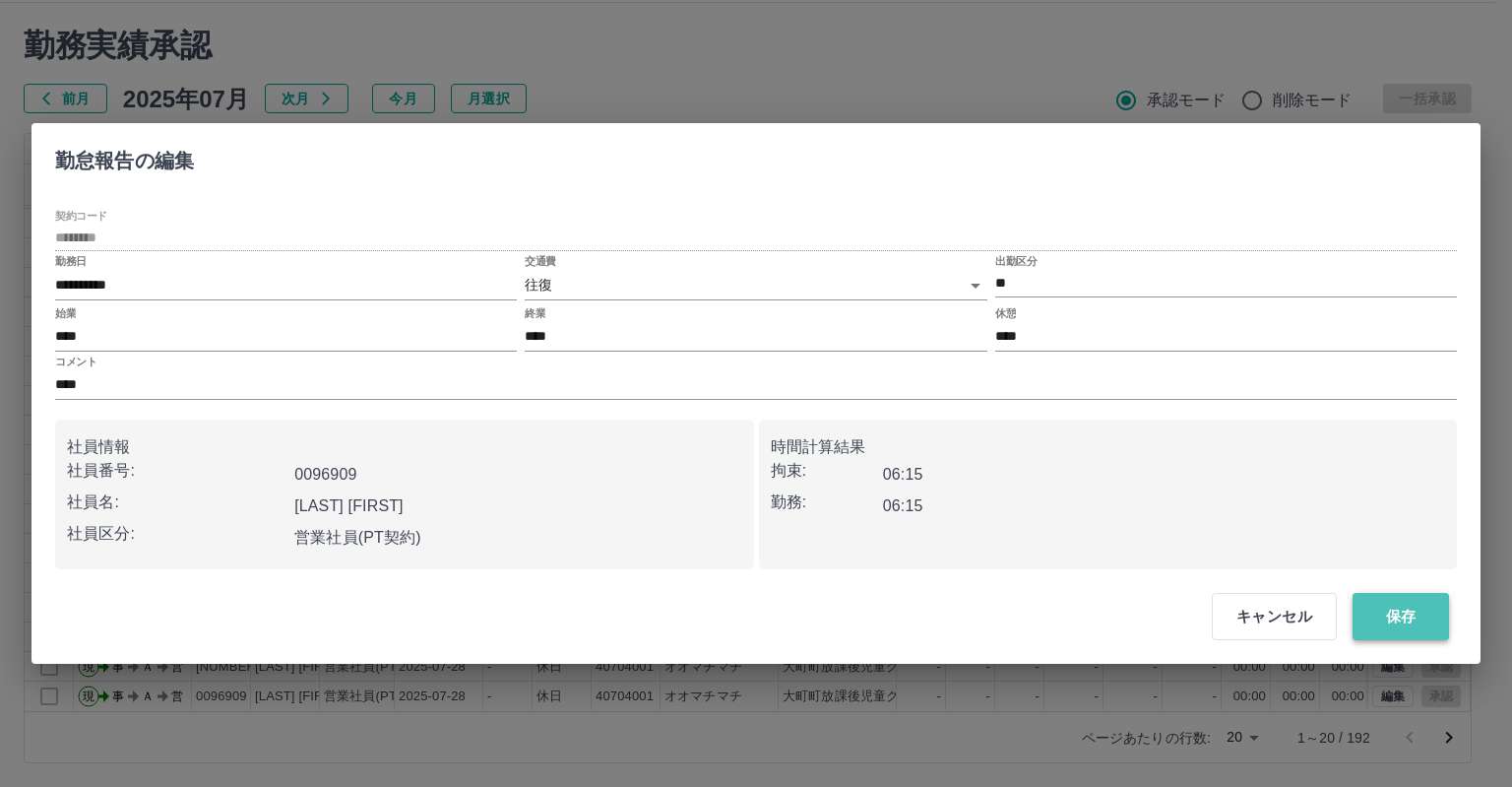 click on "保存" at bounding box center (1401, 617) 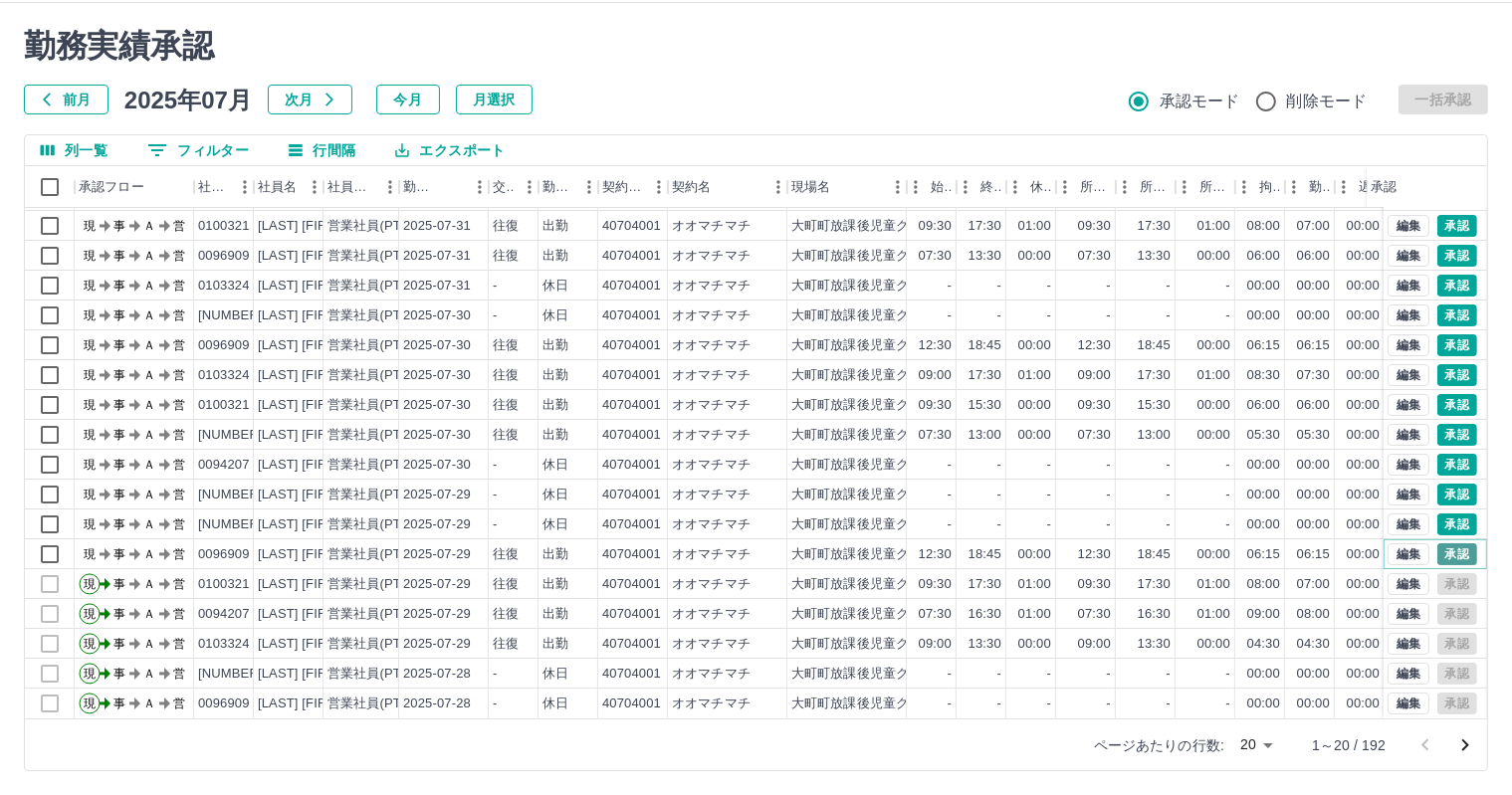 click on "承認" at bounding box center (1457, 554) 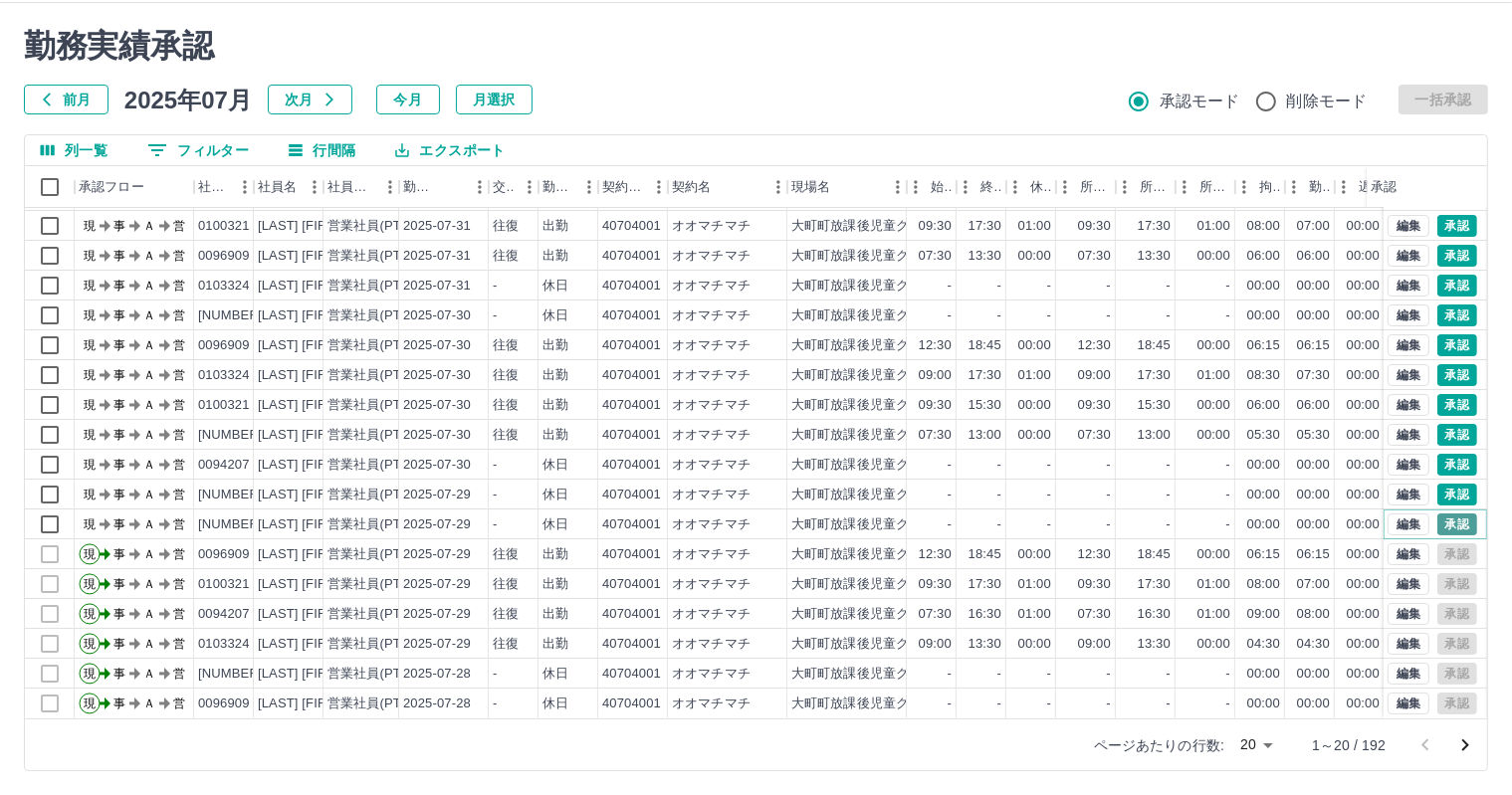 click on "承認" at bounding box center (1457, 524) 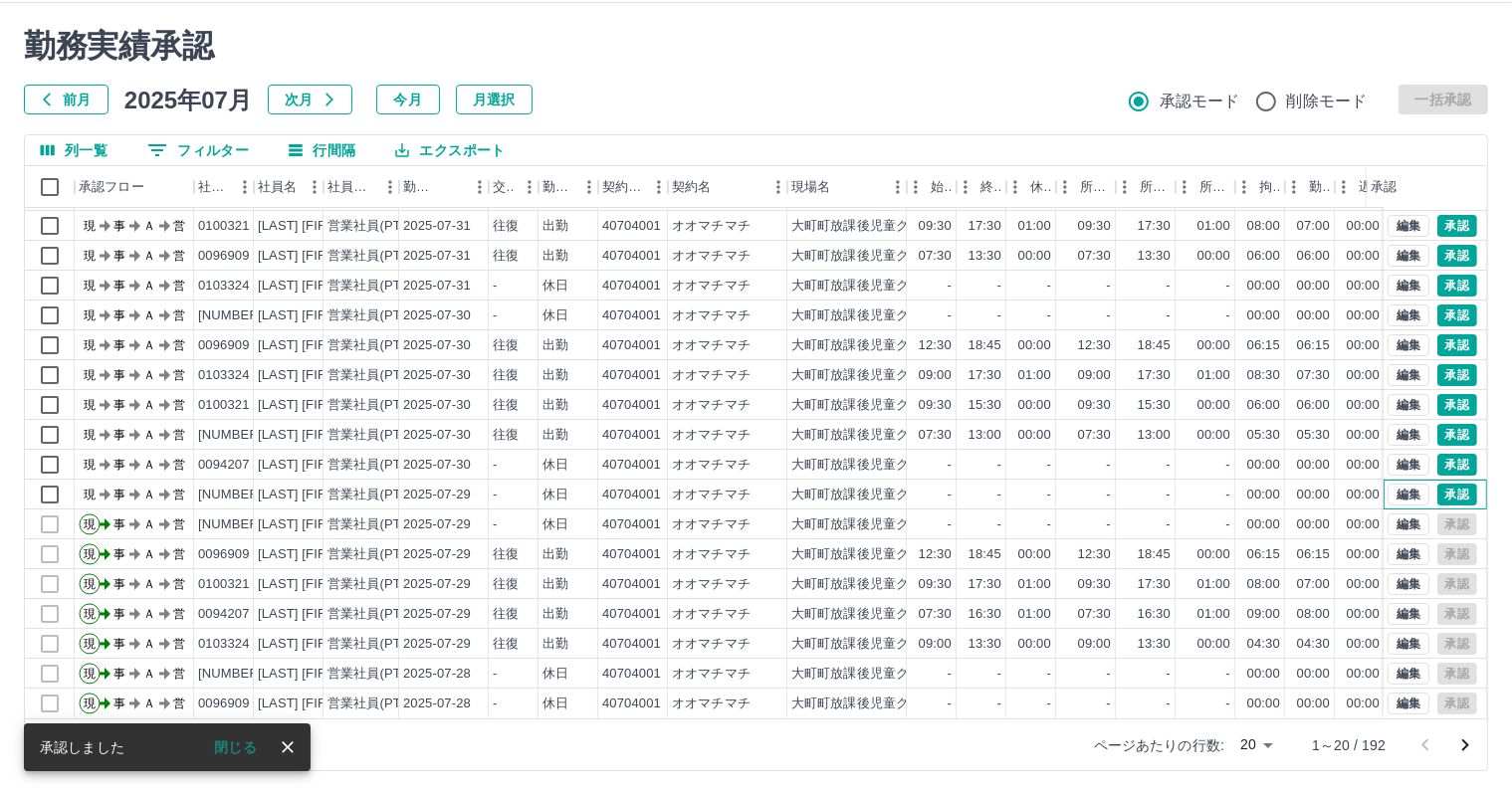 click on "編集 承認" at bounding box center [1435, 495] 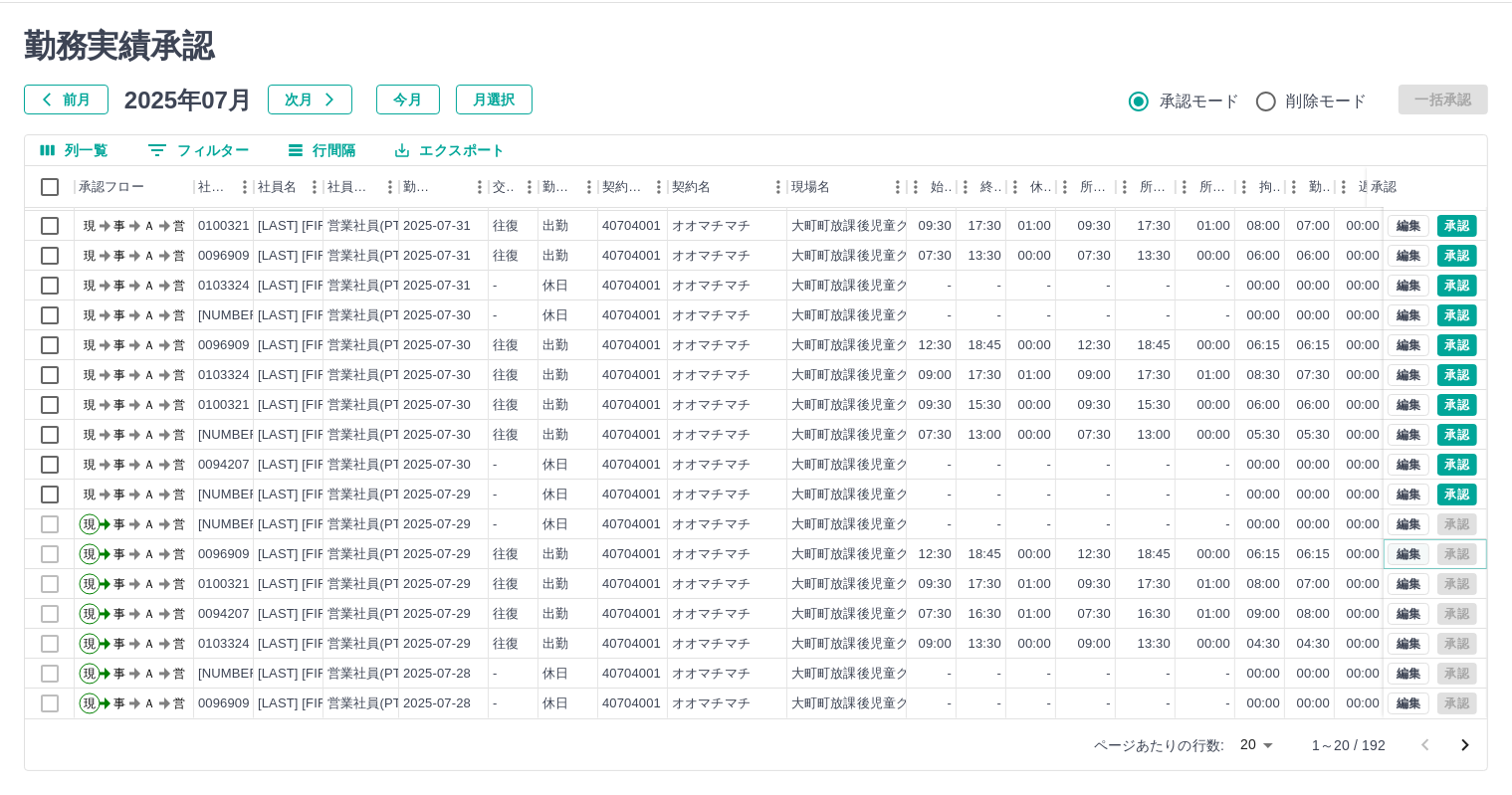 click on "編集" at bounding box center [1408, 554] 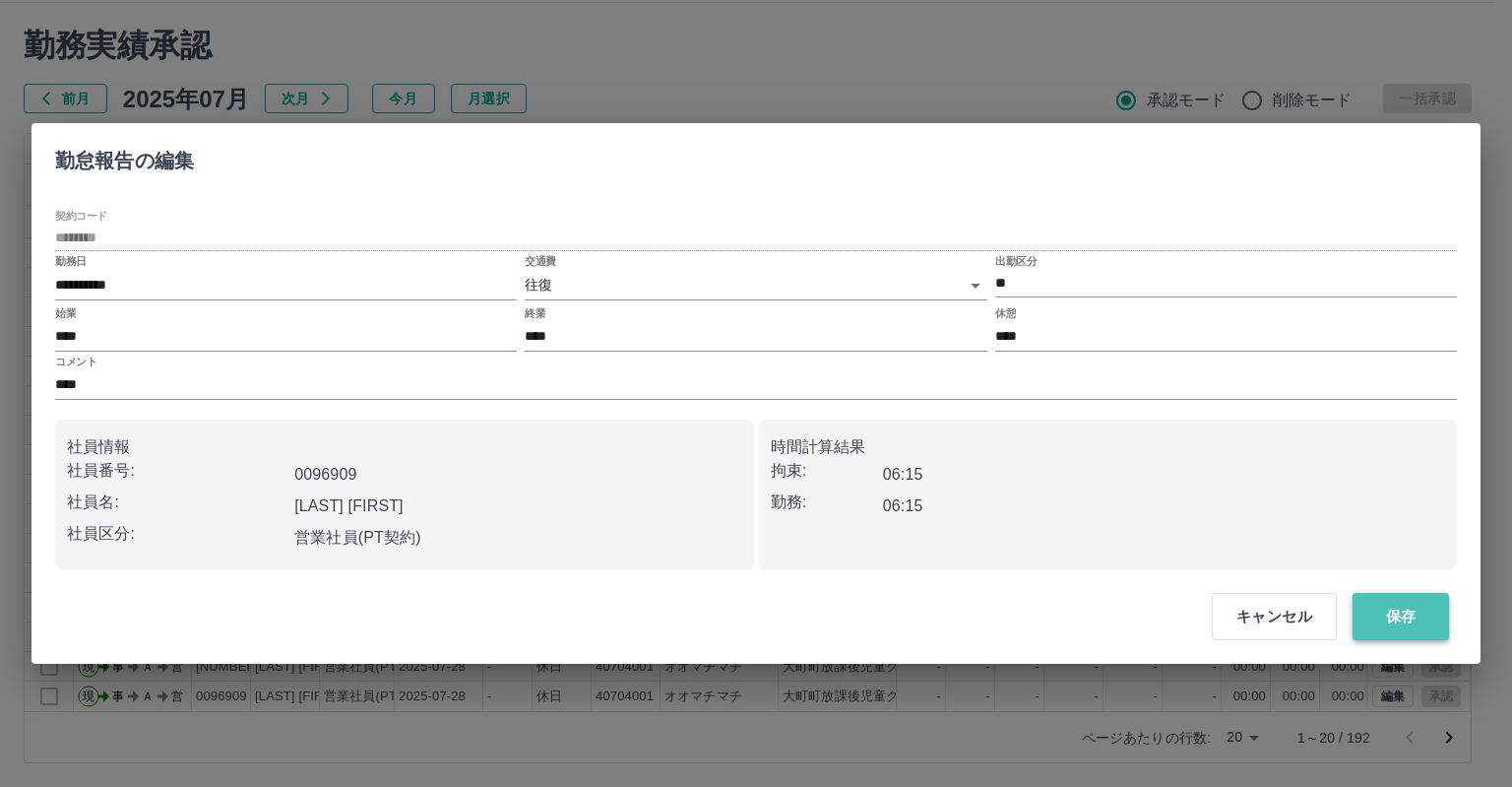 click on "保存" at bounding box center (1401, 617) 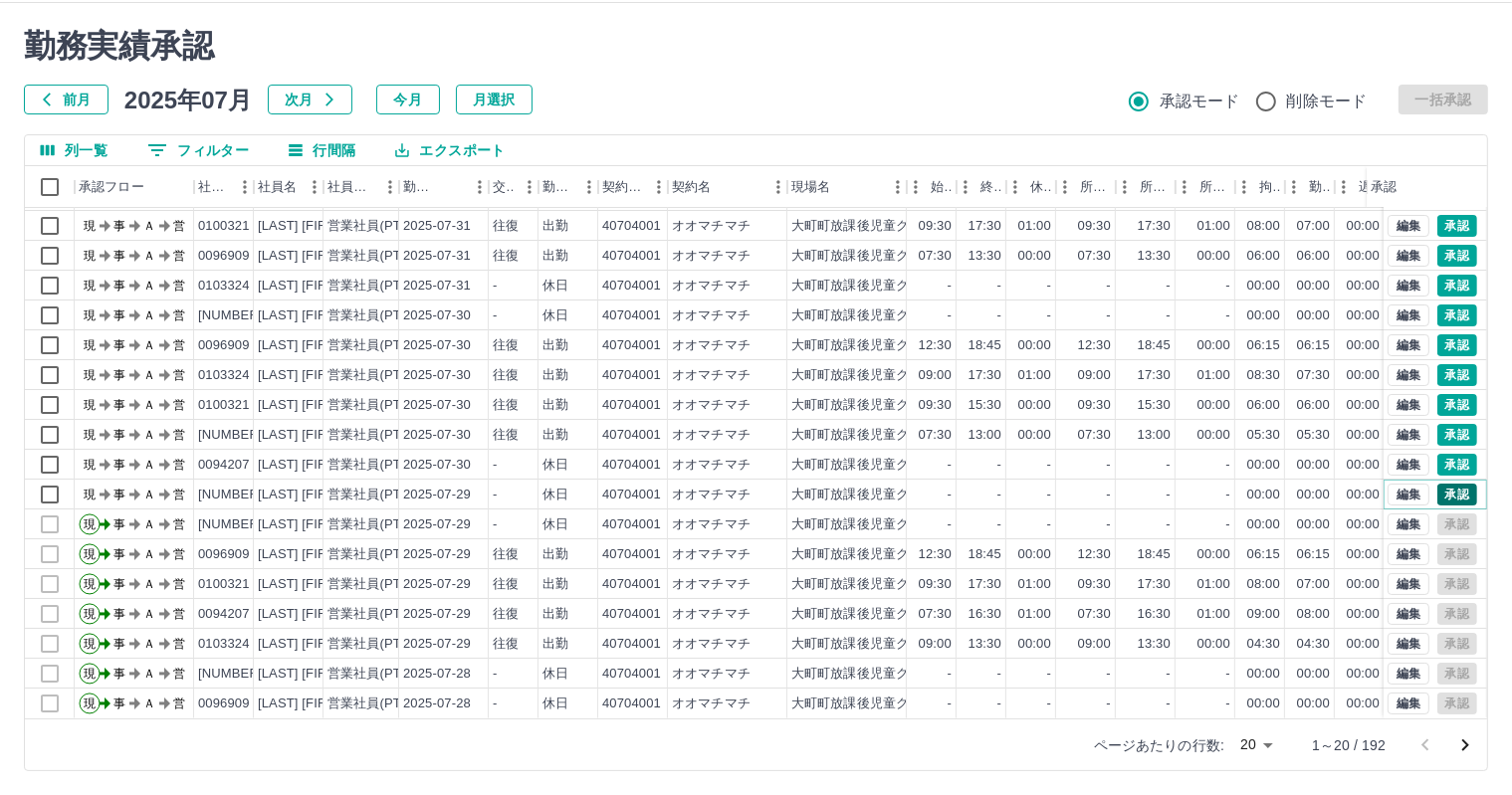click on "承認" at bounding box center (1457, 495) 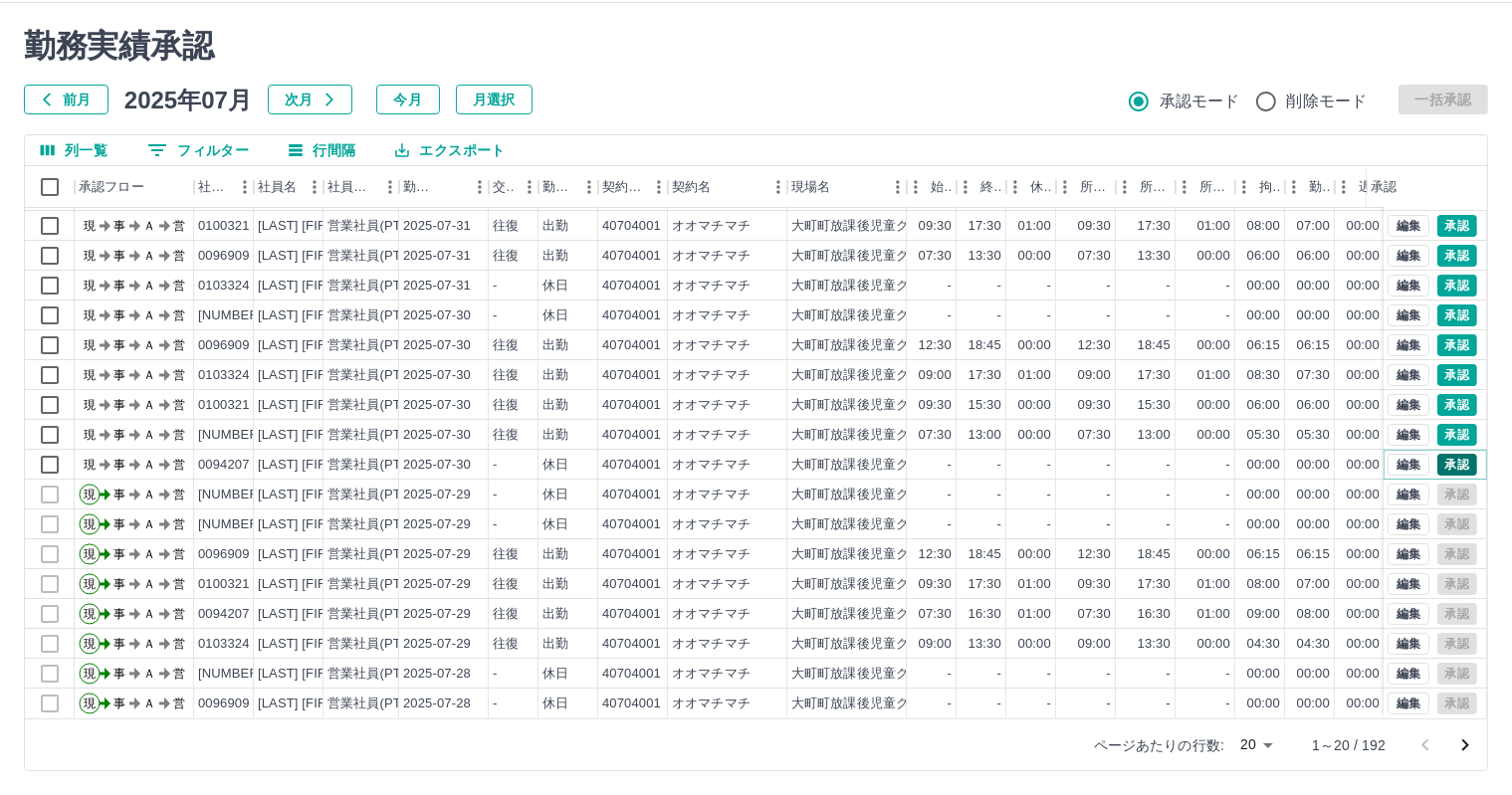 click on "承認" at bounding box center (1457, 465) 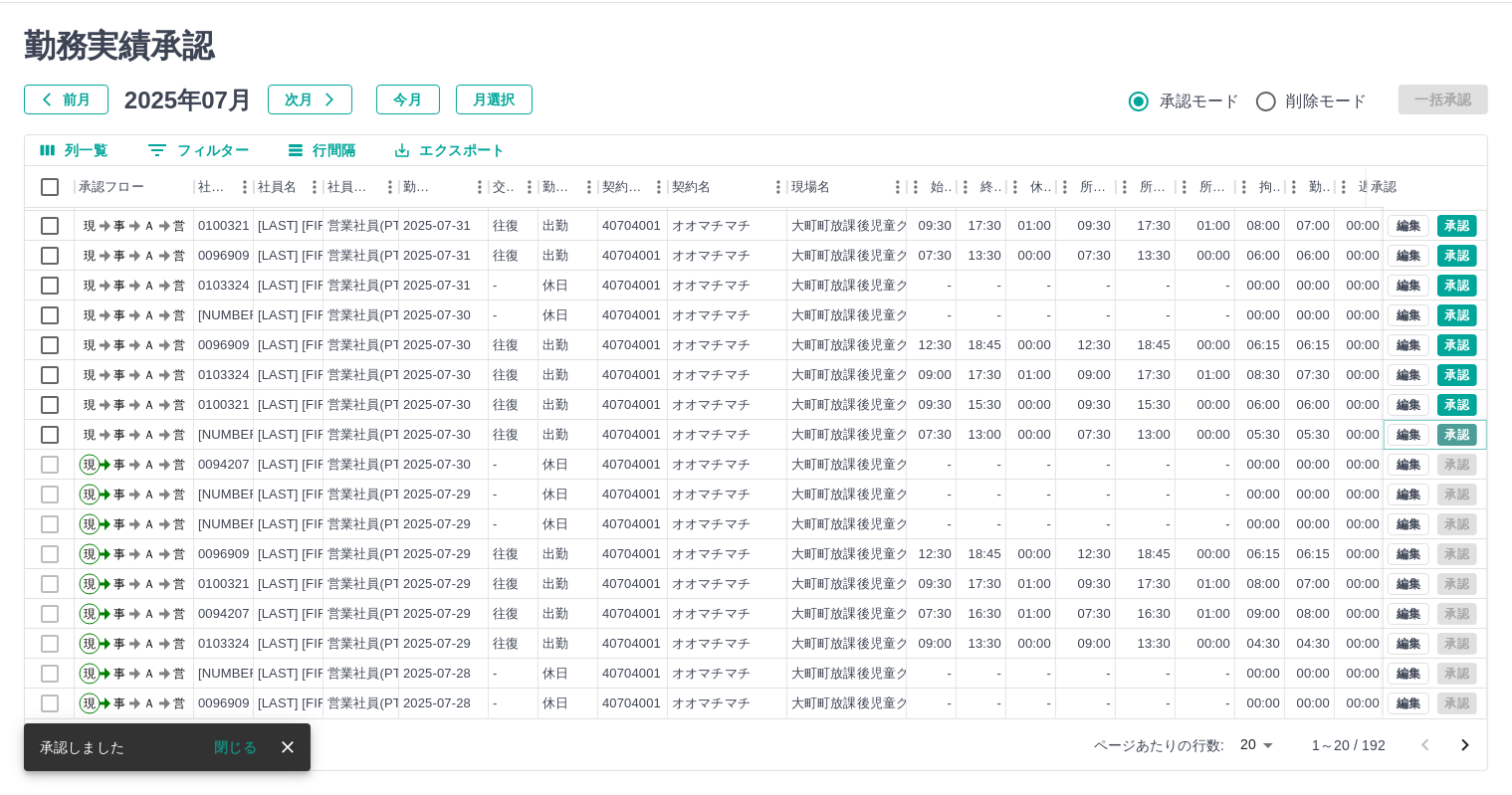 click on "承認" at bounding box center [1457, 435] 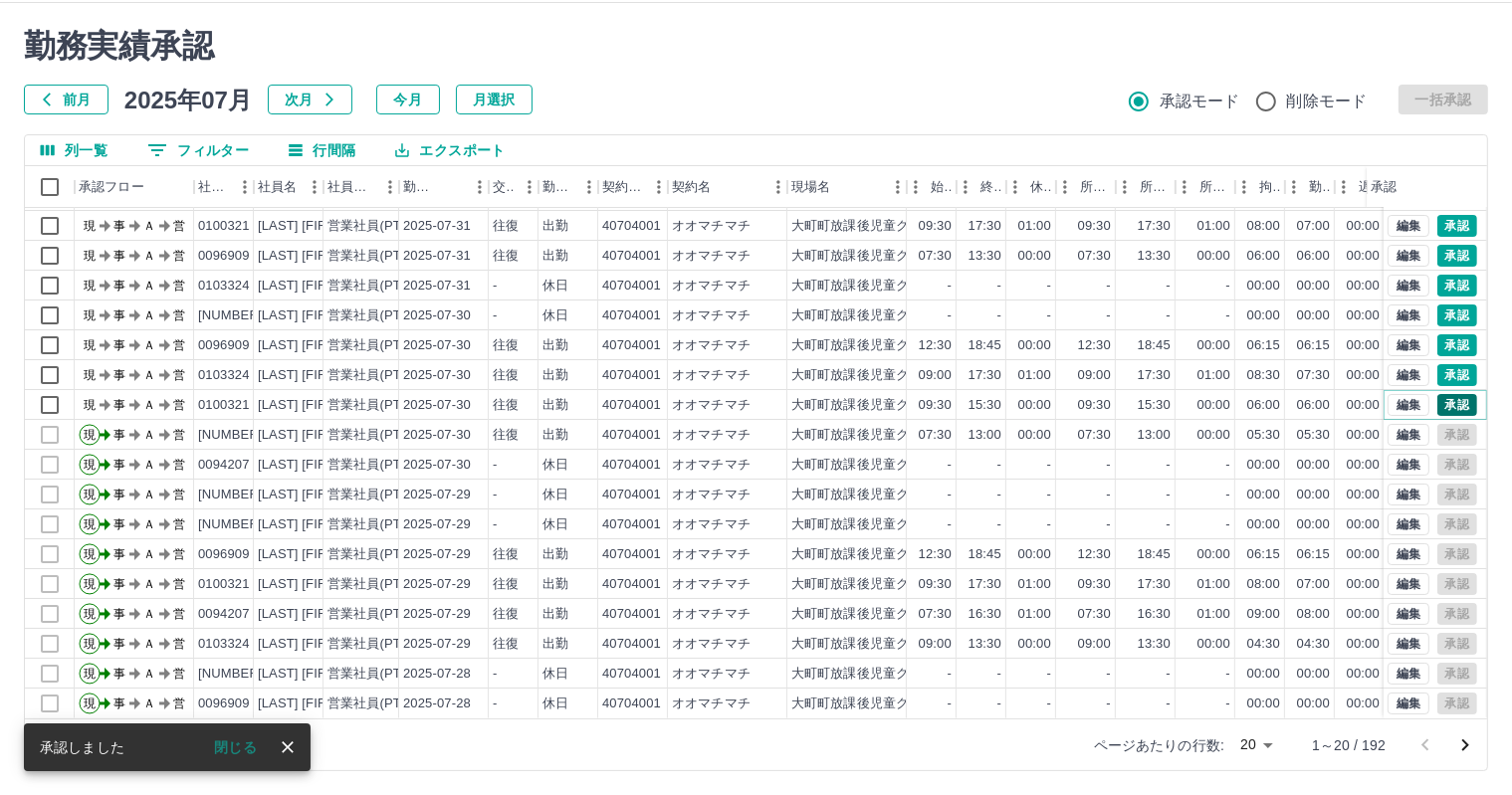 click on "承認" at bounding box center (1457, 405) 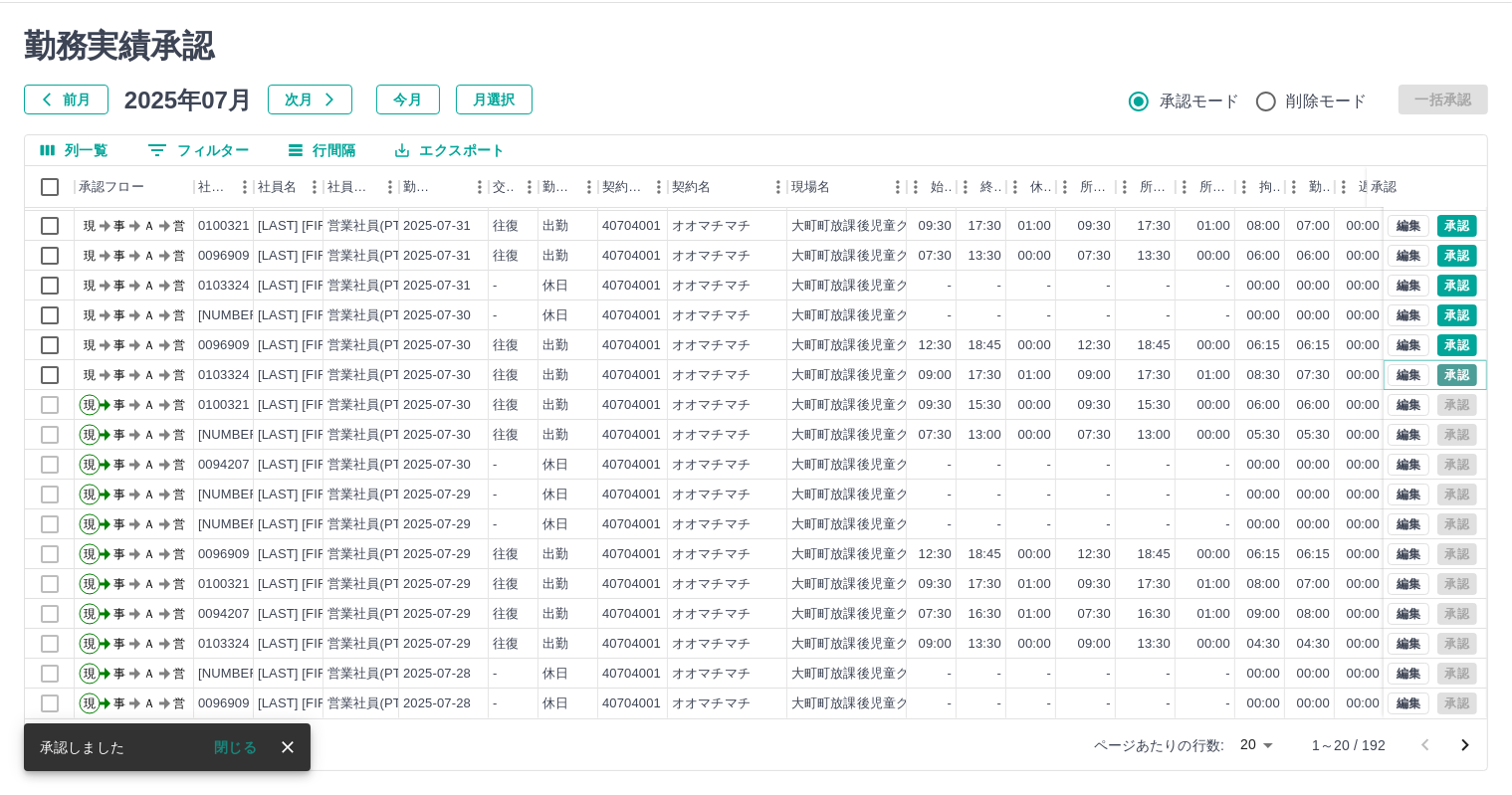 click on "承認" at bounding box center (1457, 375) 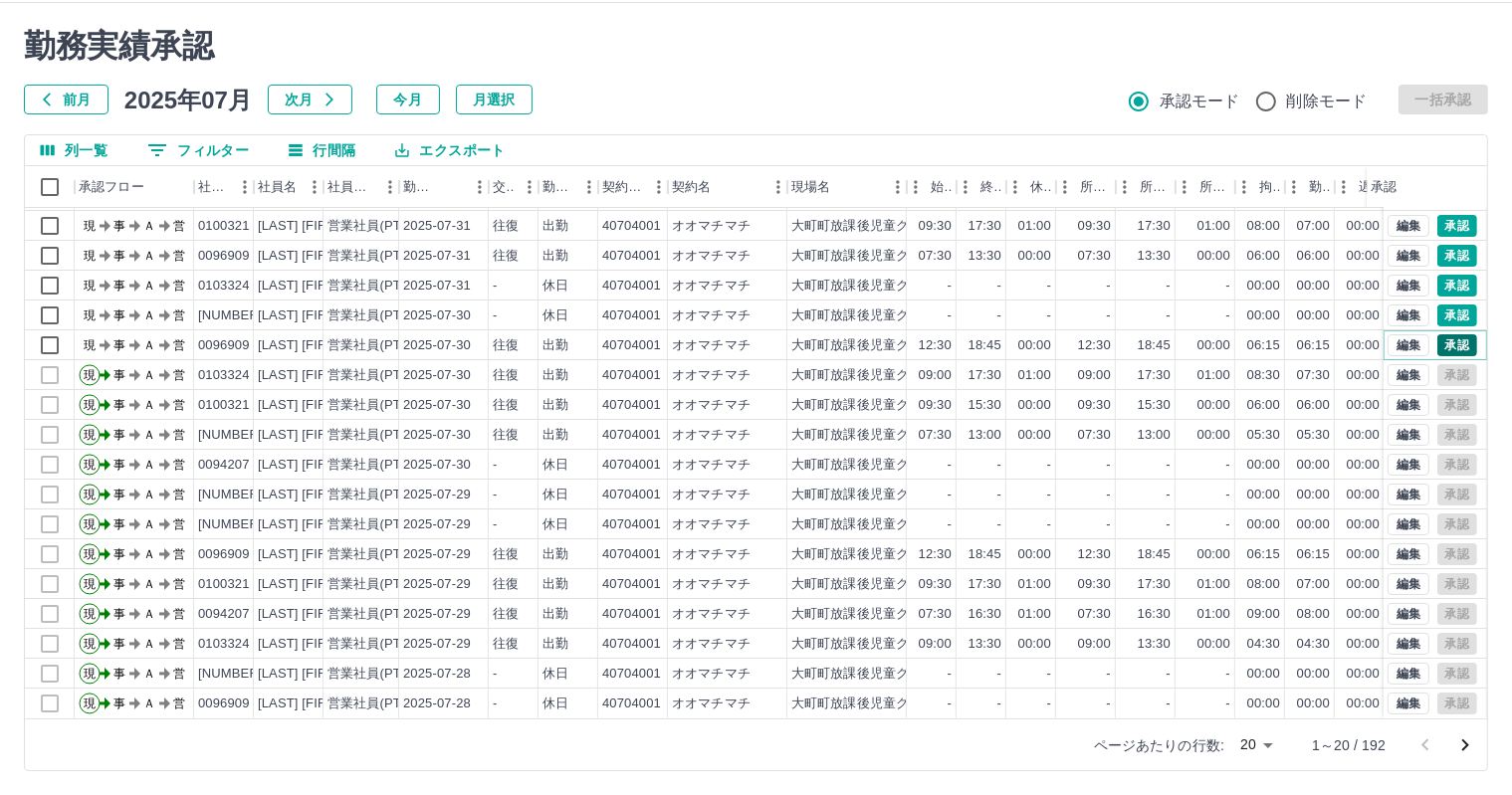 click on "承認" at bounding box center [1457, 345] 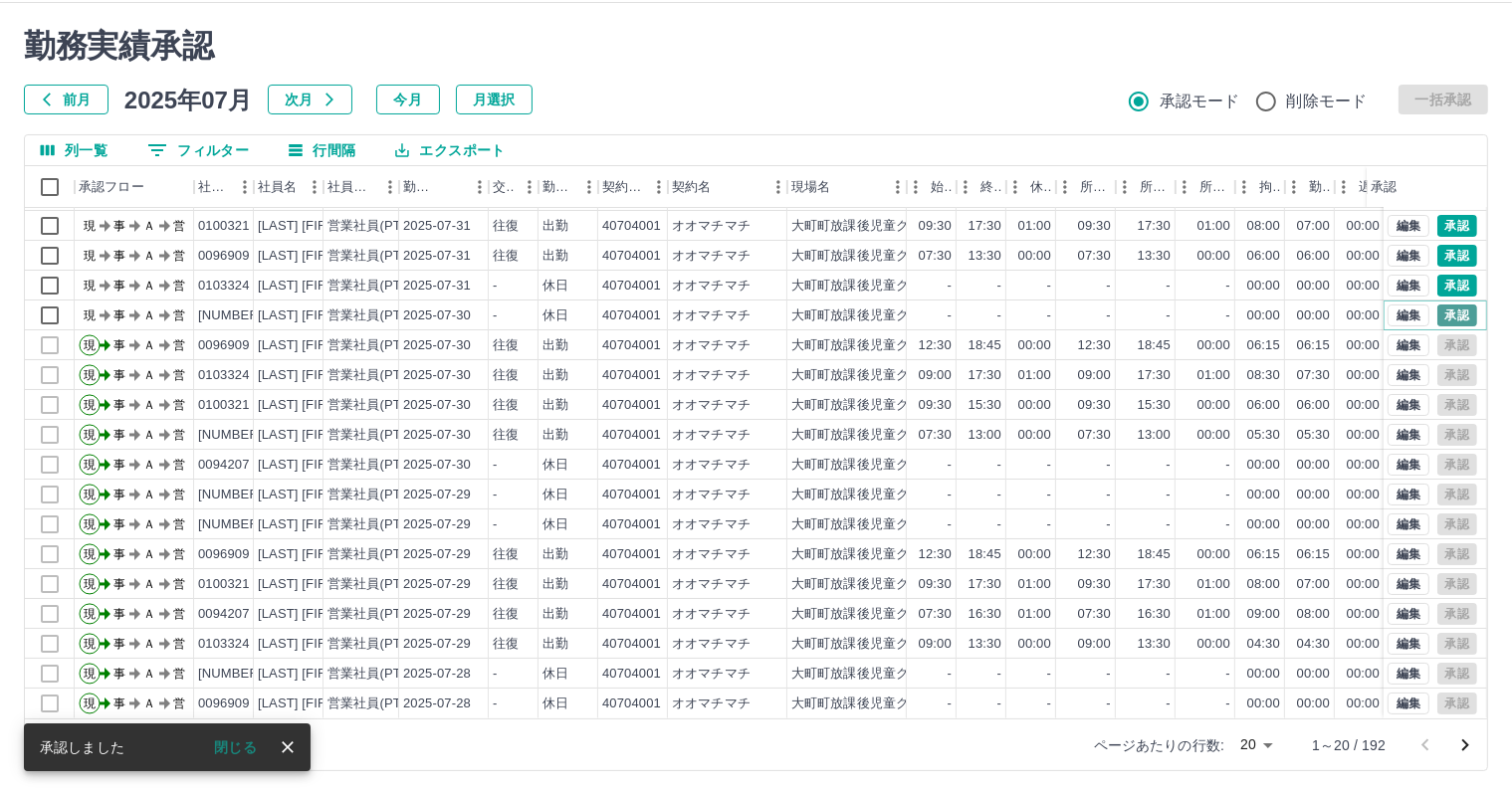 click on "承認" at bounding box center [1457, 315] 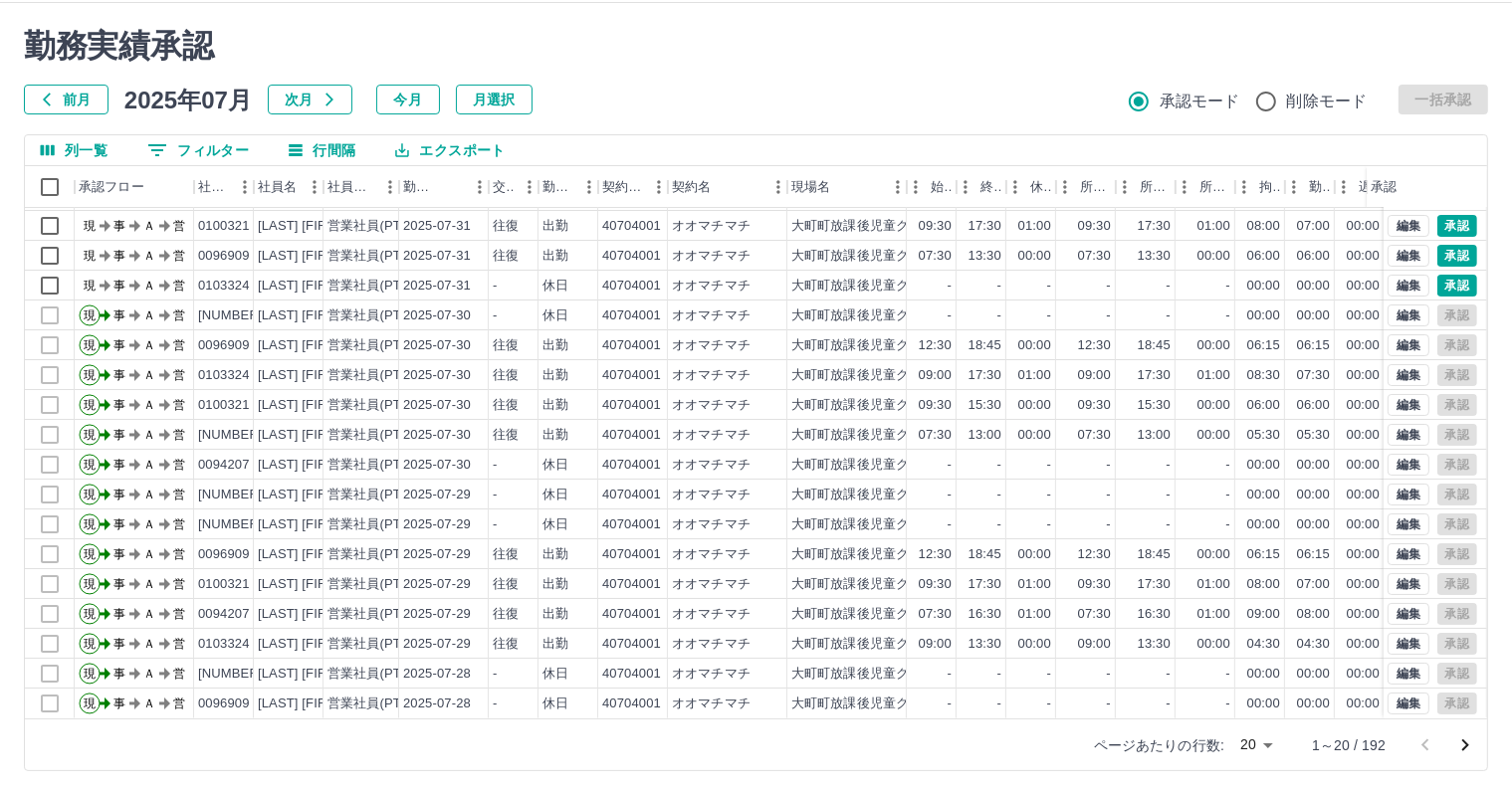 scroll, scrollTop: 0, scrollLeft: 0, axis: both 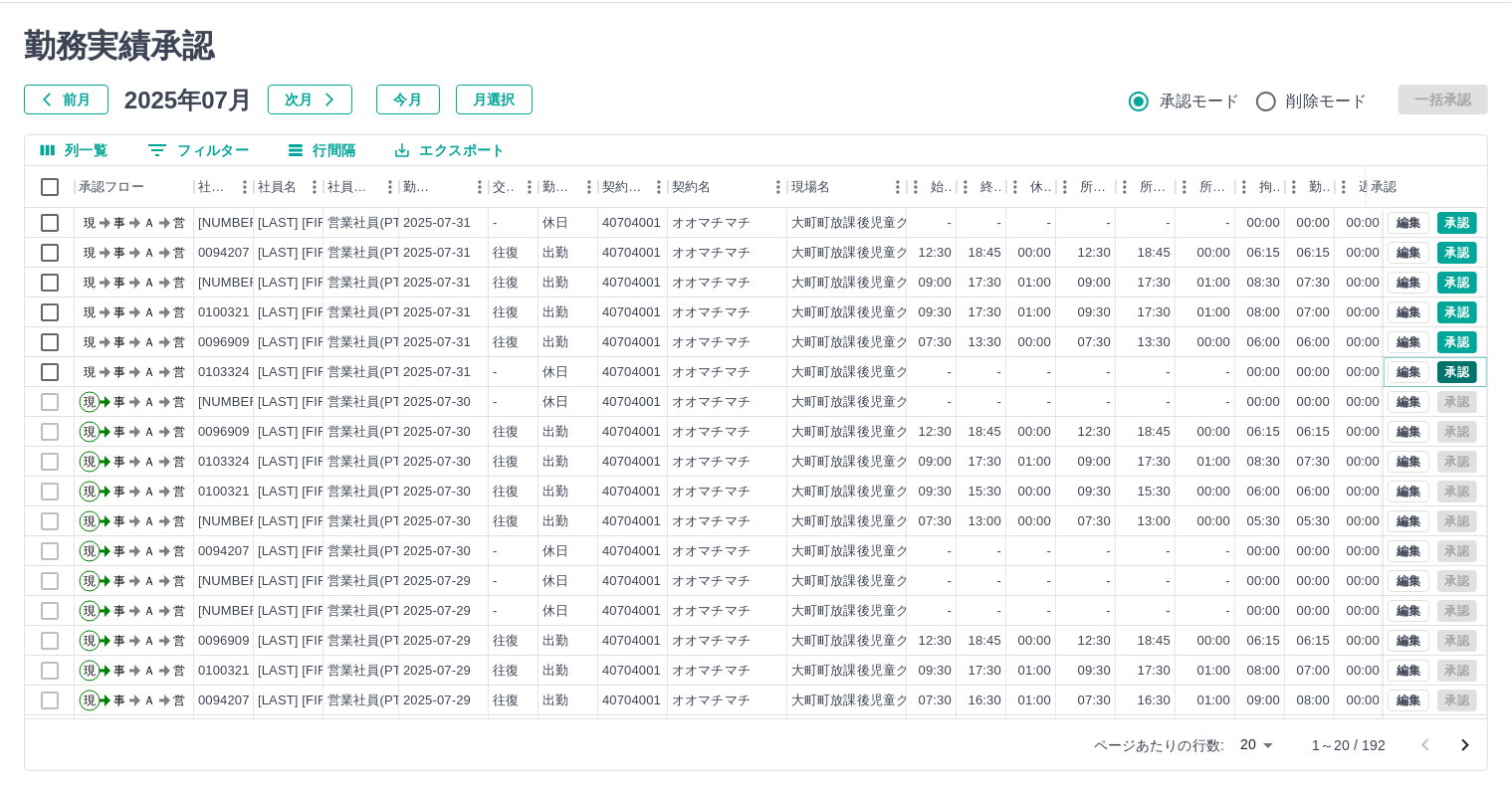 click on "承認" at bounding box center [1457, 372] 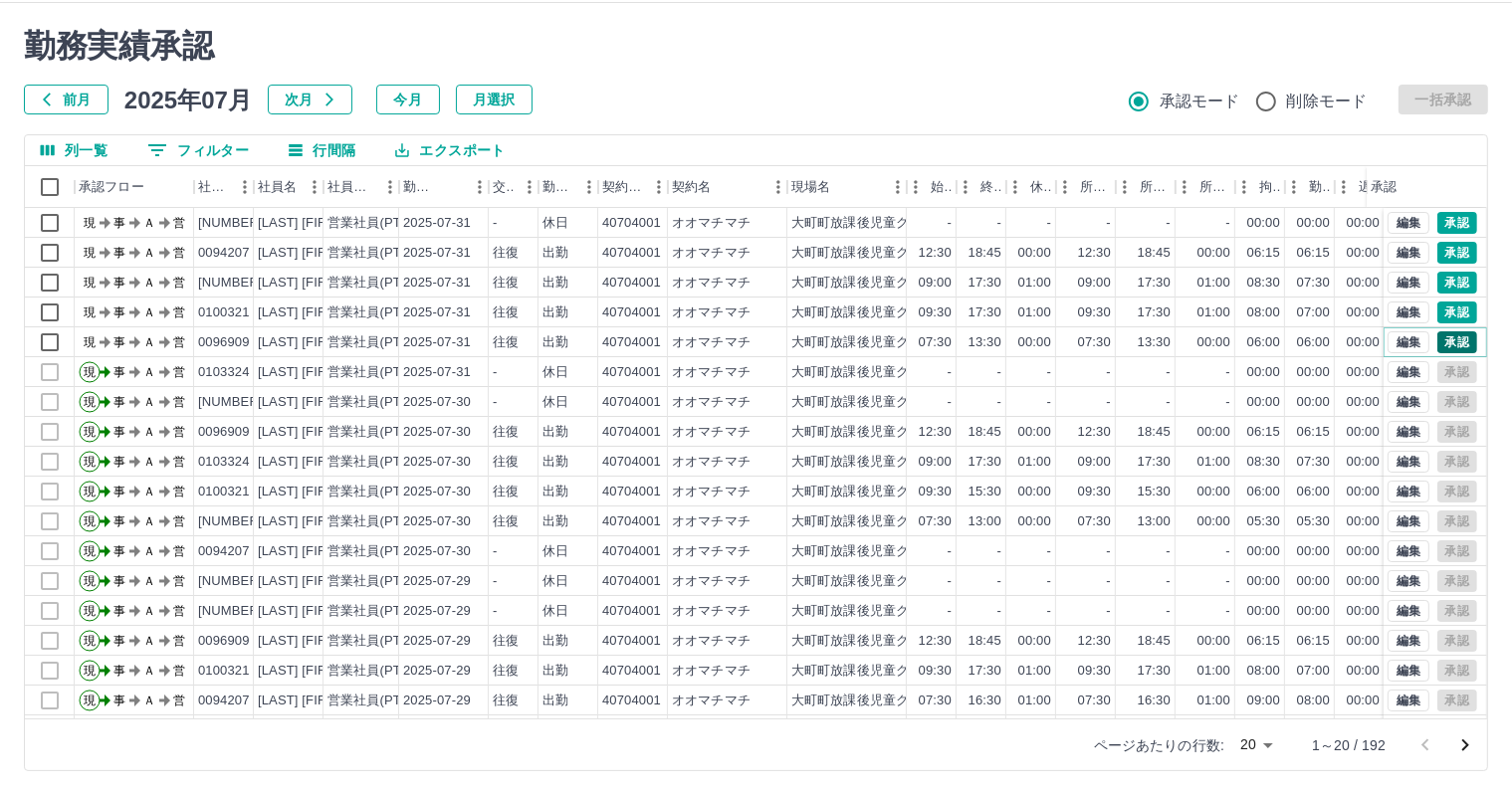 click on "承認" at bounding box center (1457, 342) 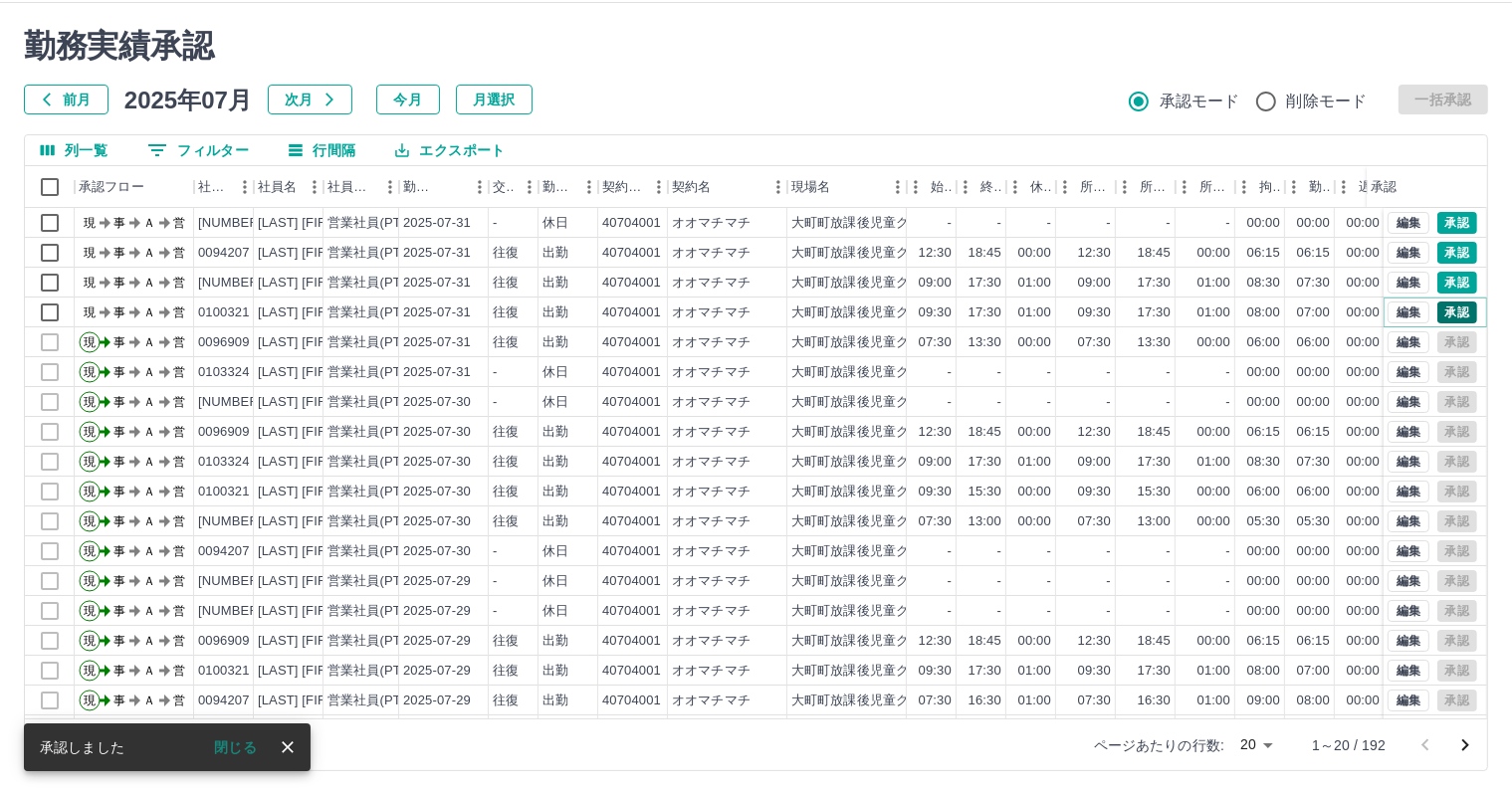 click on "承認" at bounding box center (1457, 312) 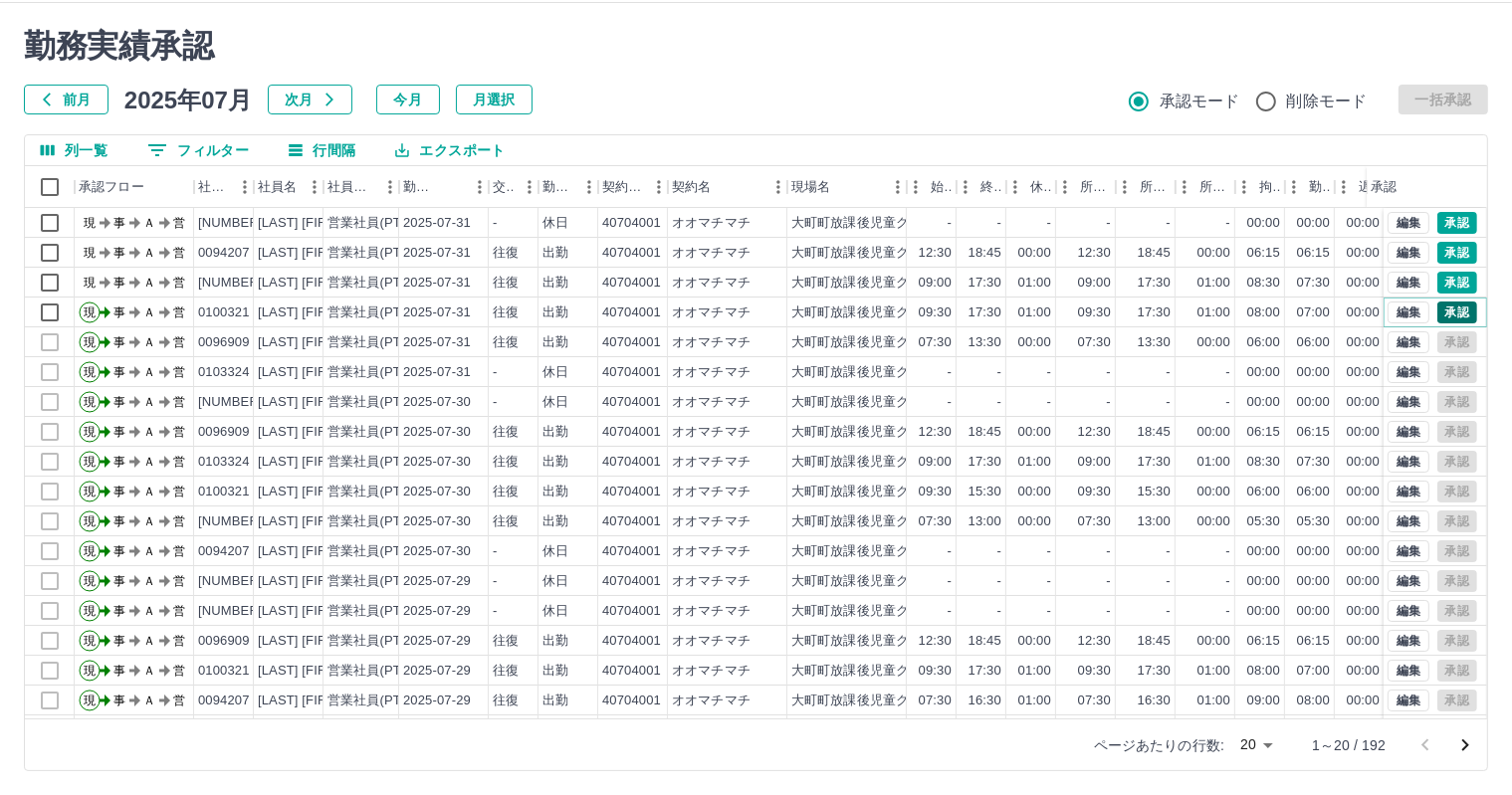 scroll, scrollTop: 0, scrollLeft: 0, axis: both 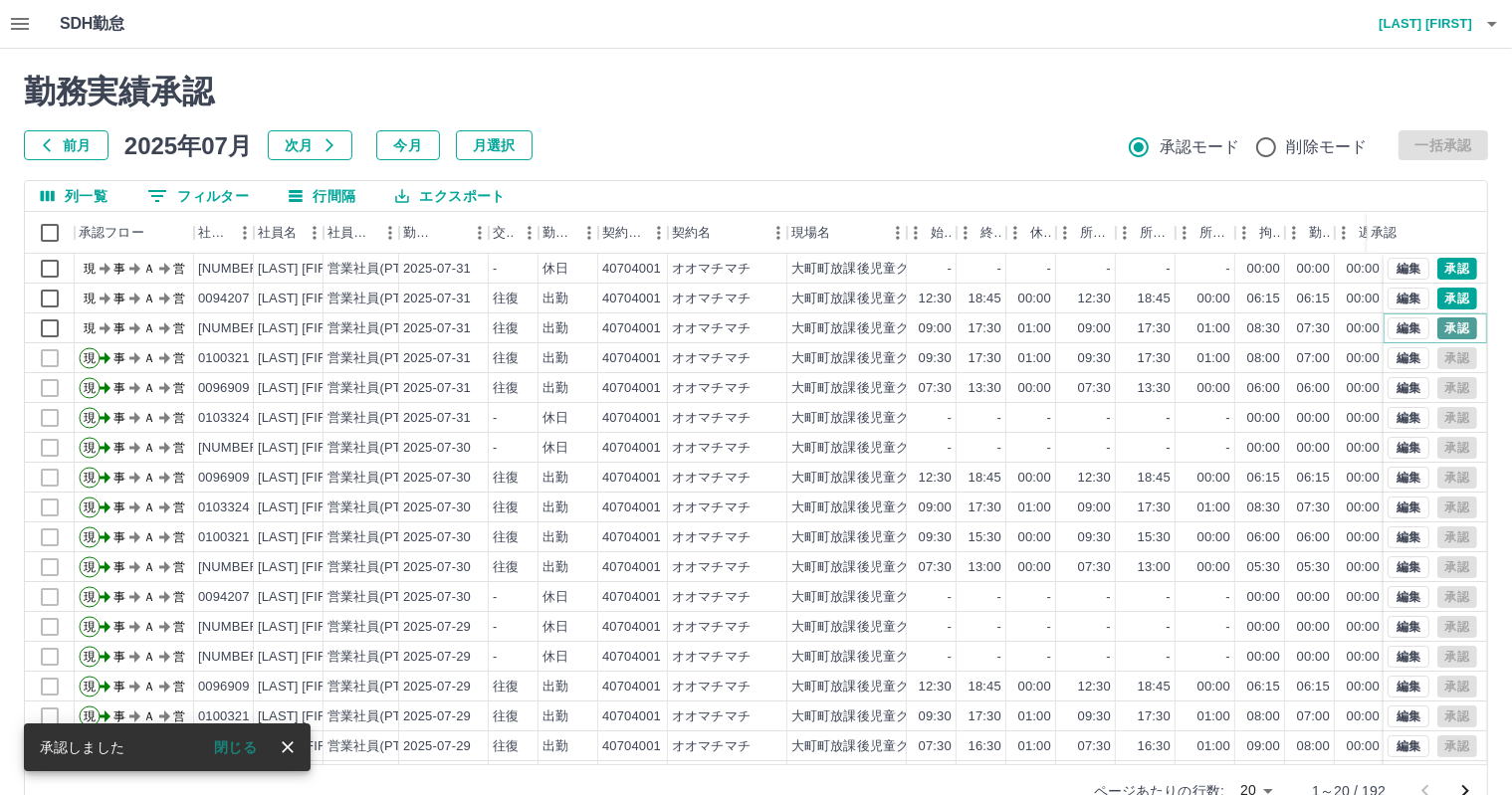 click on "承認" at bounding box center [1457, 328] 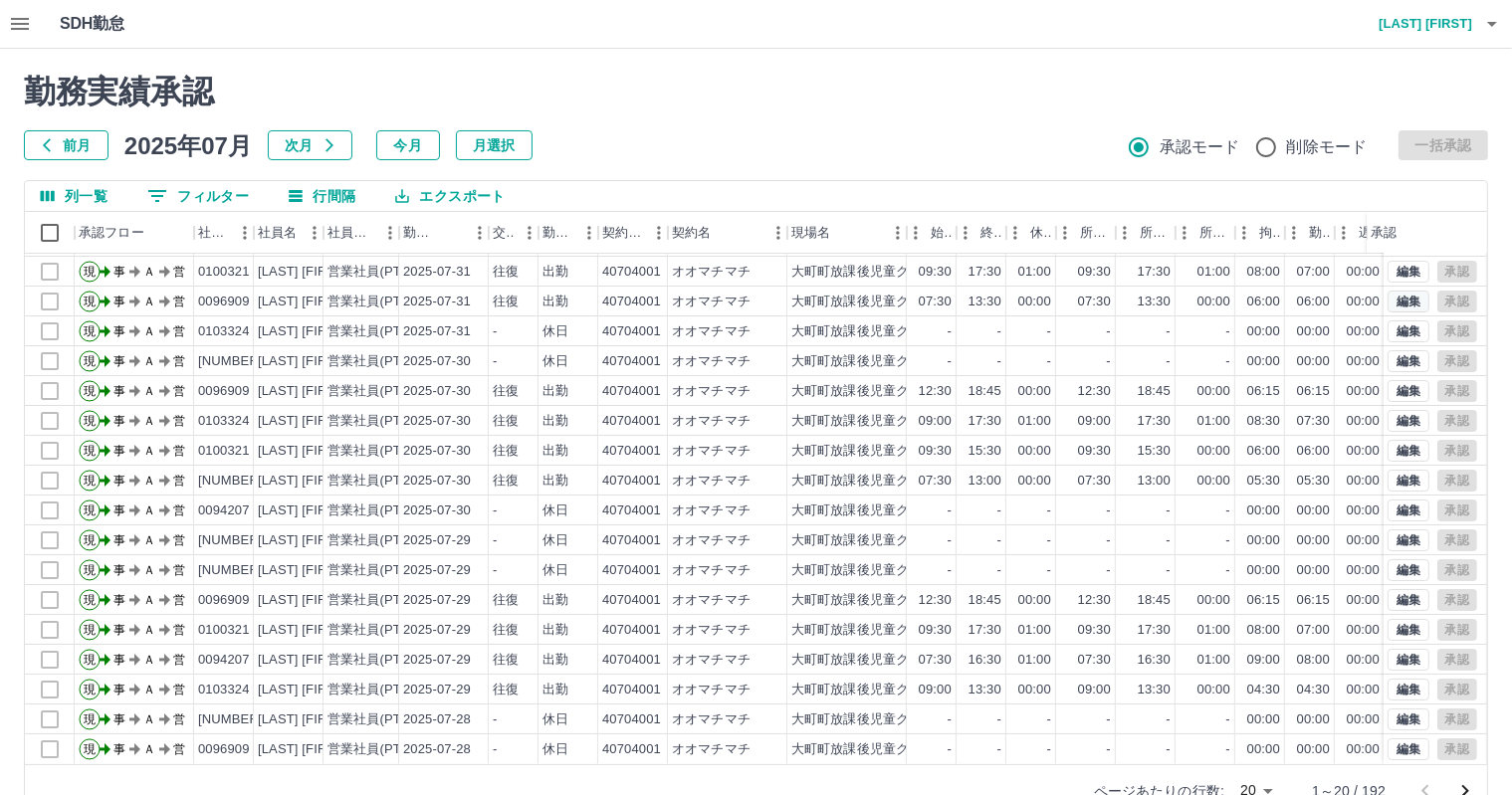 scroll, scrollTop: 0, scrollLeft: 0, axis: both 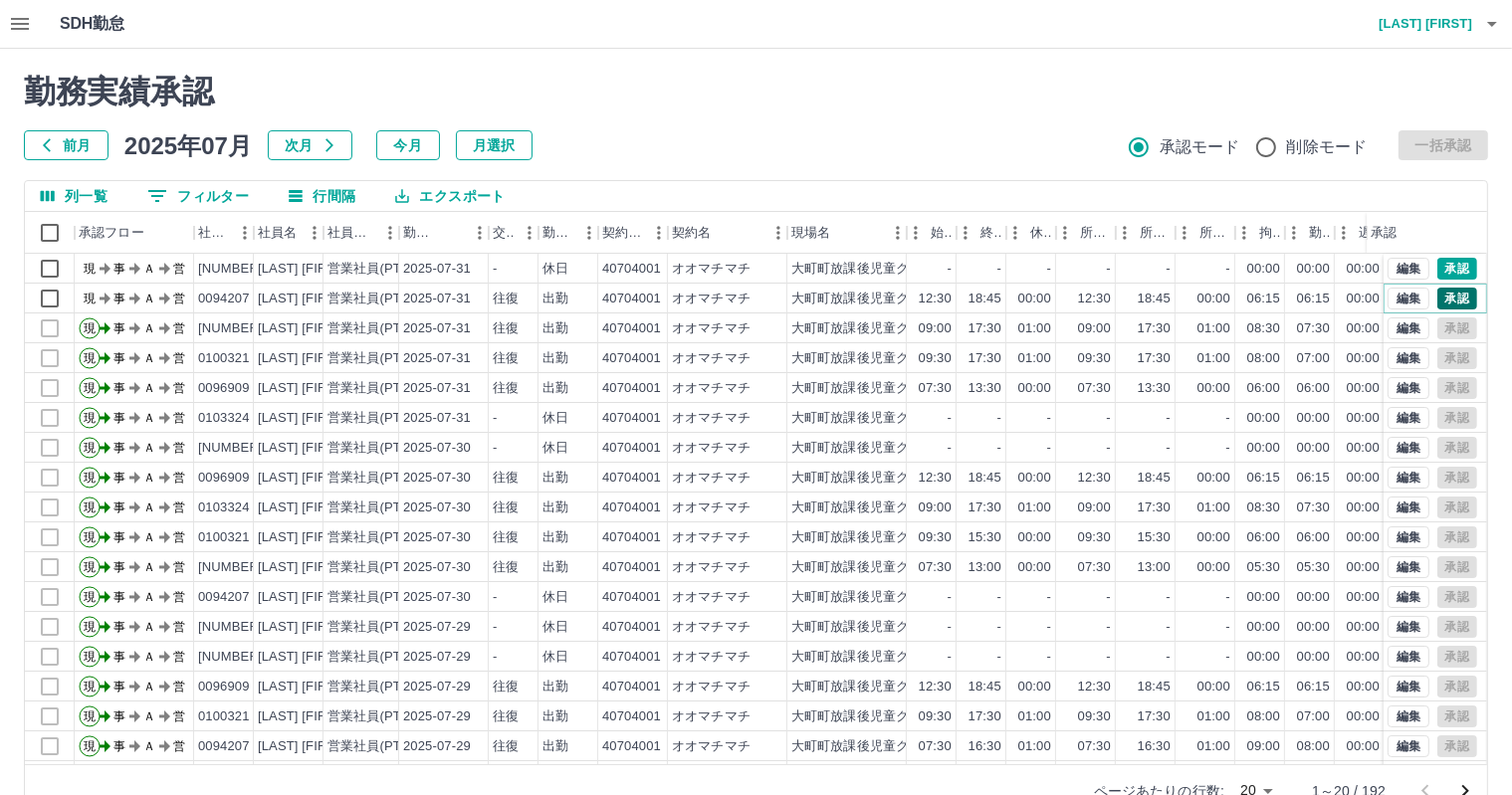 click on "承認" at bounding box center (1457, 298) 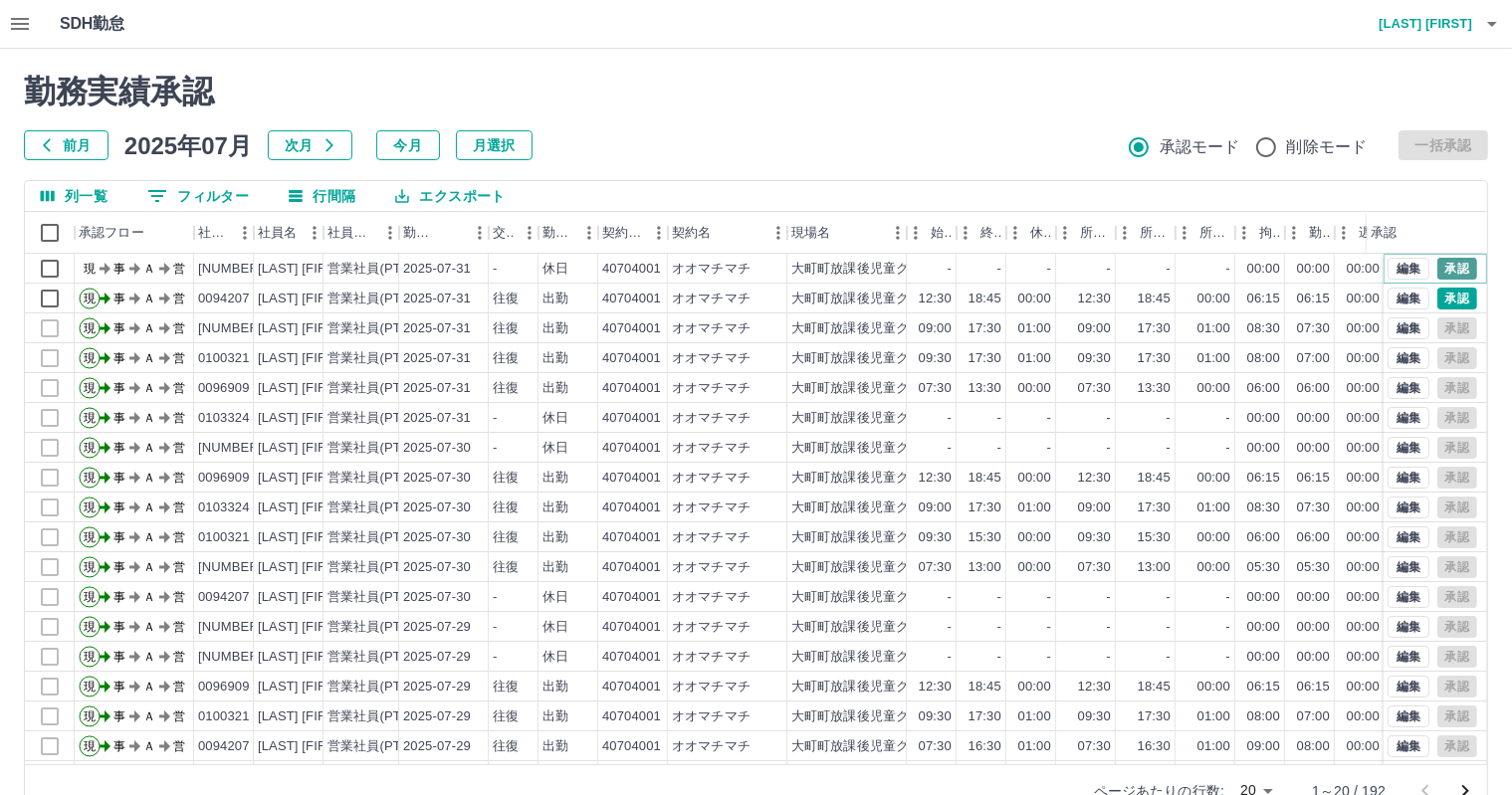 click on "承認" at bounding box center [1457, 269] 